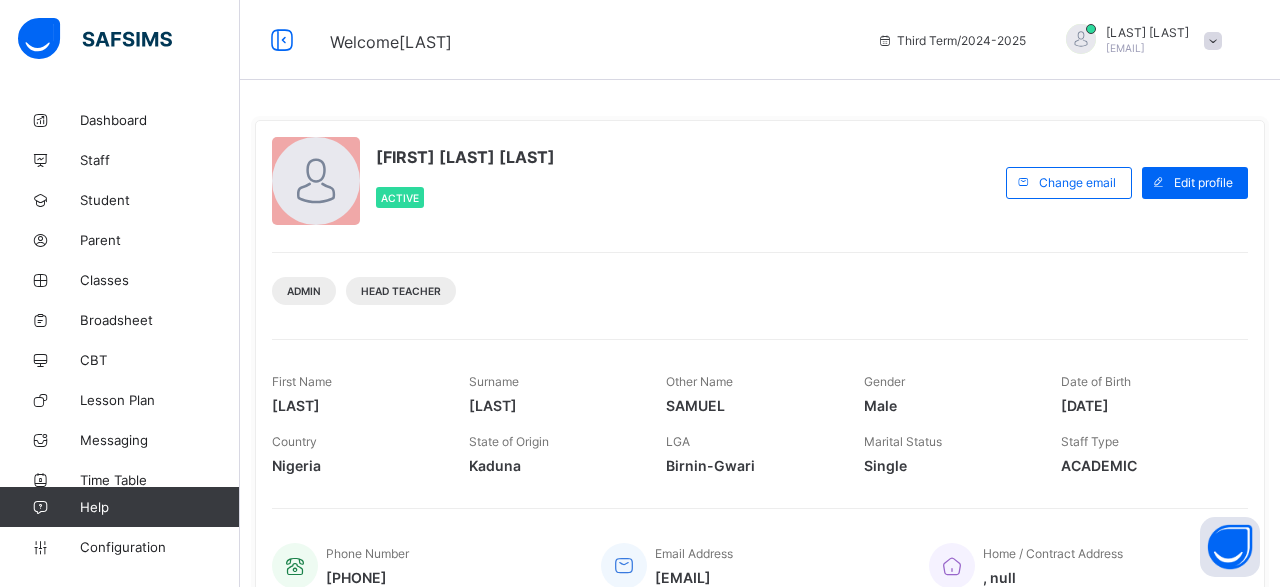 scroll, scrollTop: 0, scrollLeft: 0, axis: both 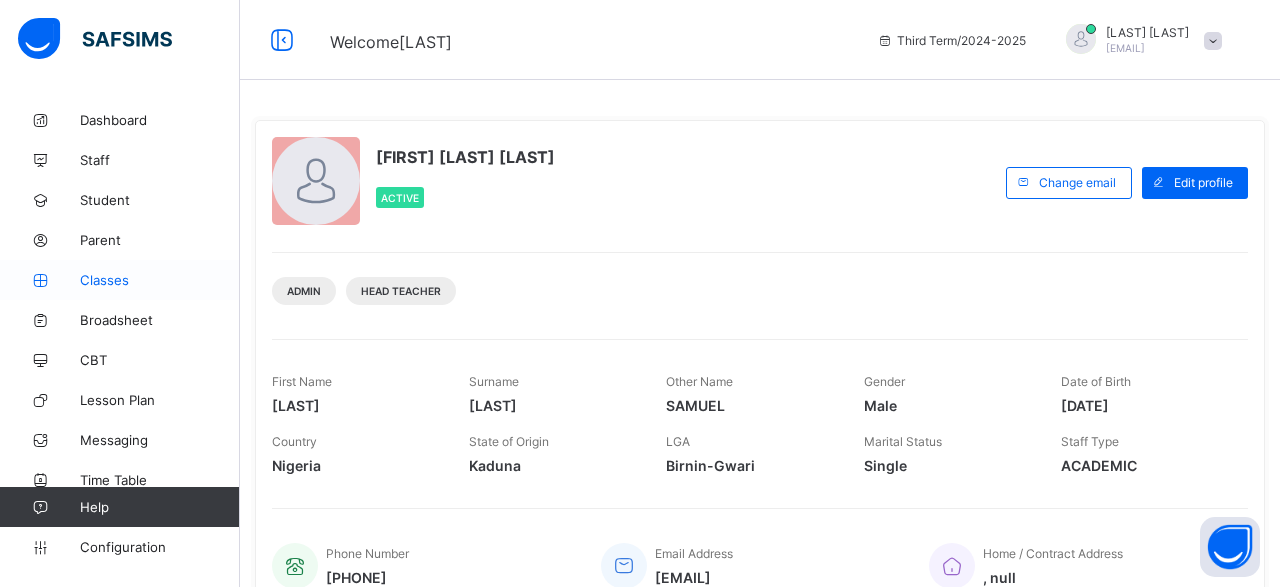 click on "Classes" at bounding box center [160, 280] 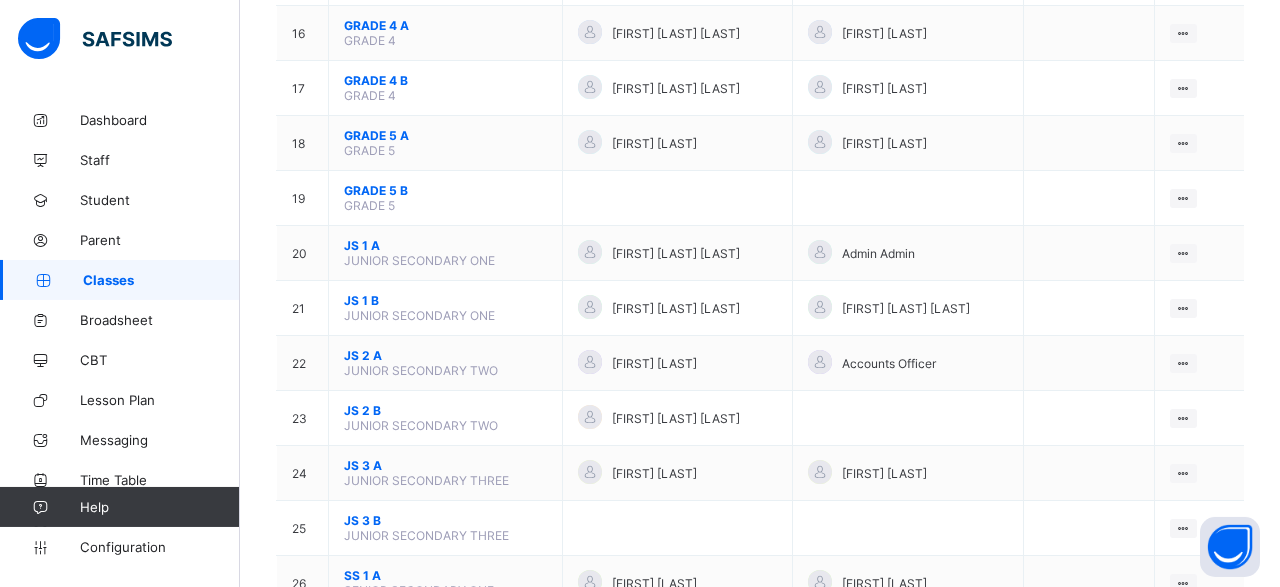 scroll, scrollTop: 1063, scrollLeft: 0, axis: vertical 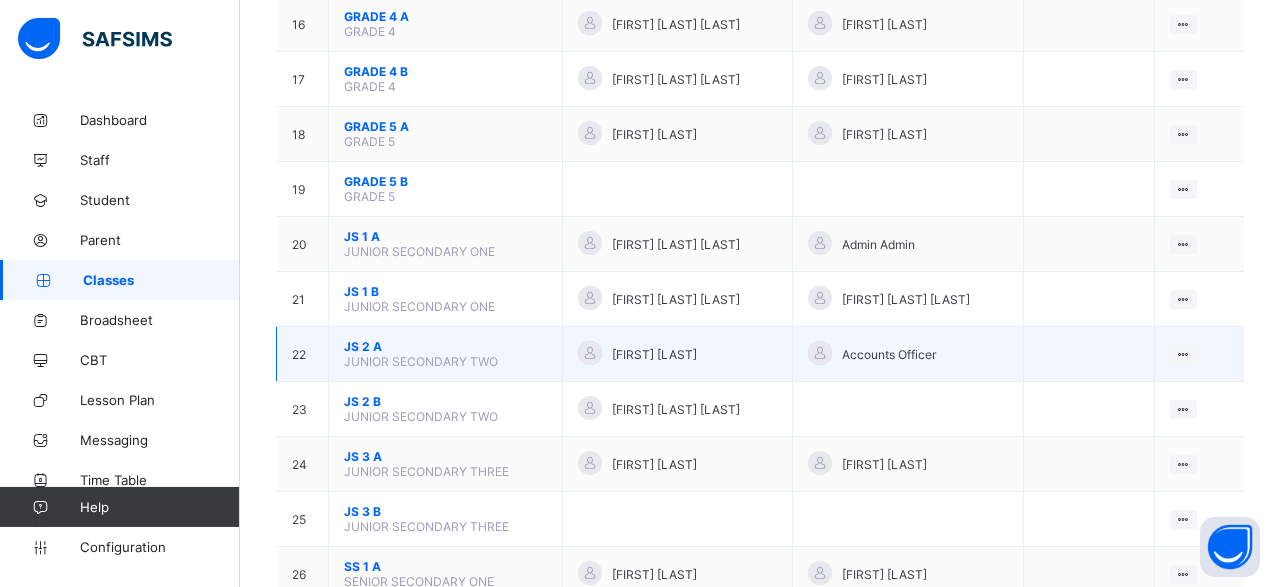 click on "JS 2   A" at bounding box center (445, 346) 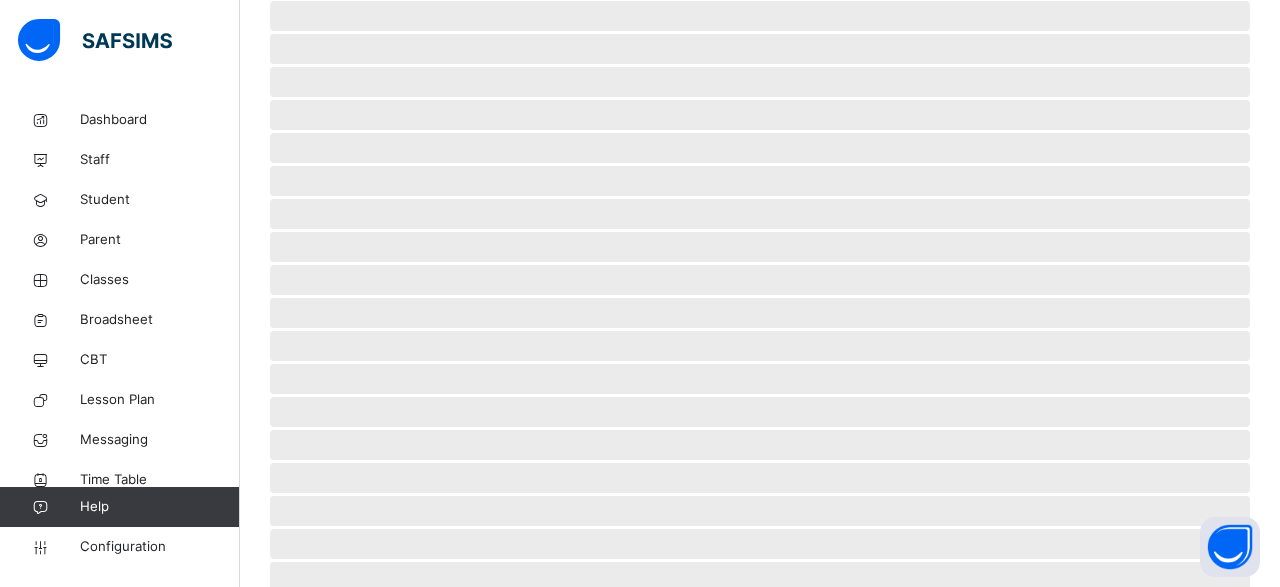 scroll, scrollTop: 0, scrollLeft: 0, axis: both 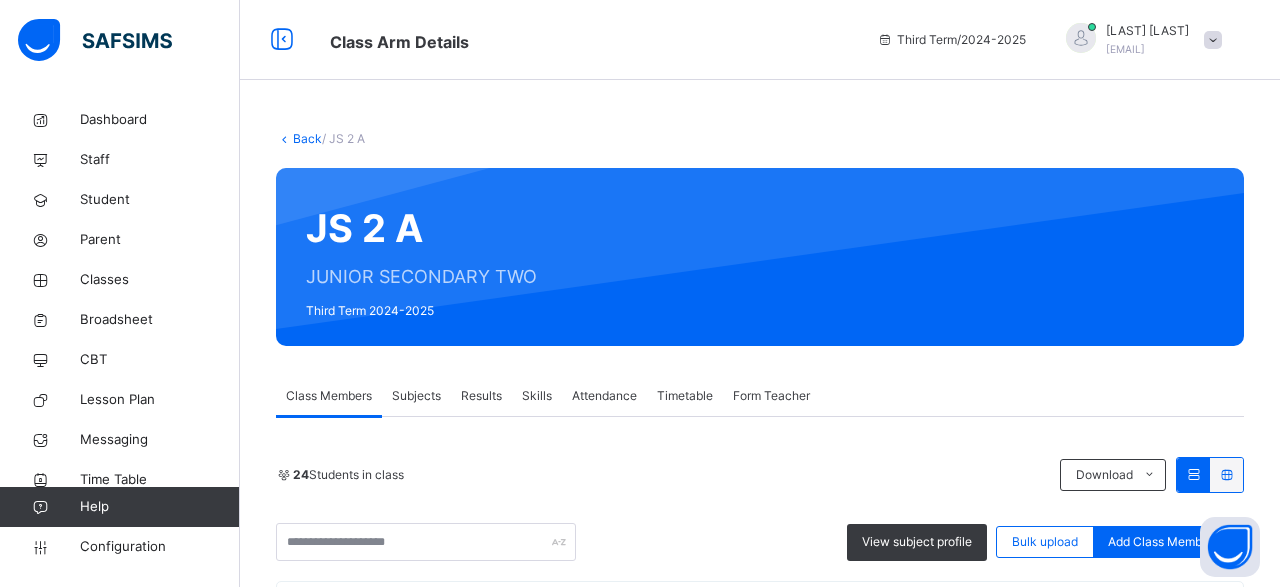 click on "Results" at bounding box center (481, 396) 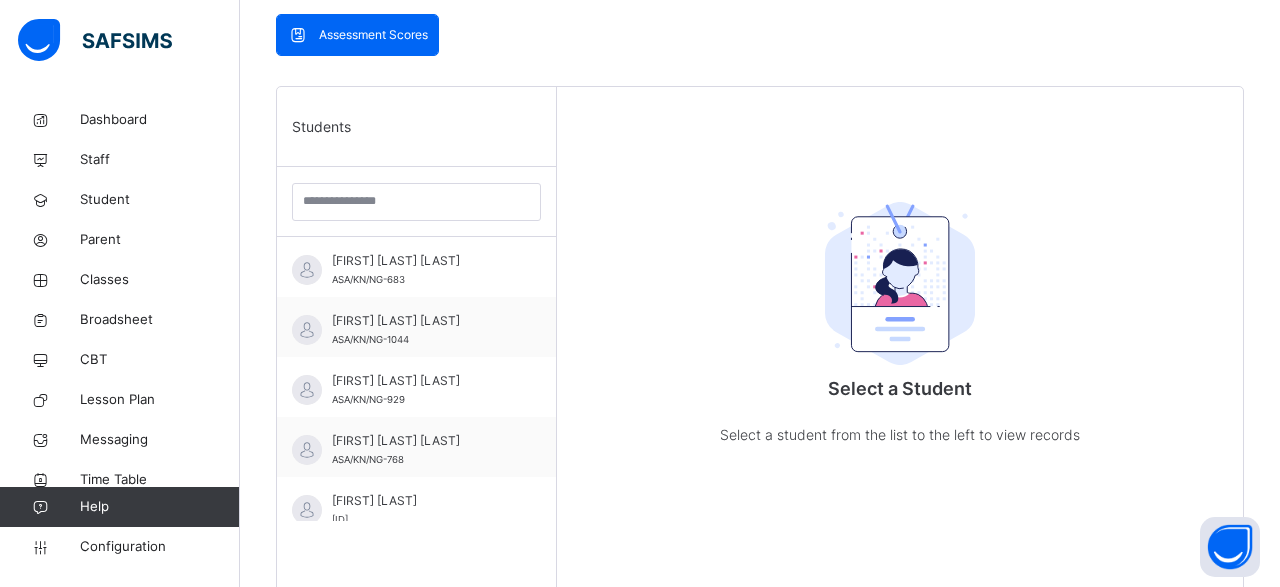 scroll, scrollTop: 438, scrollLeft: 0, axis: vertical 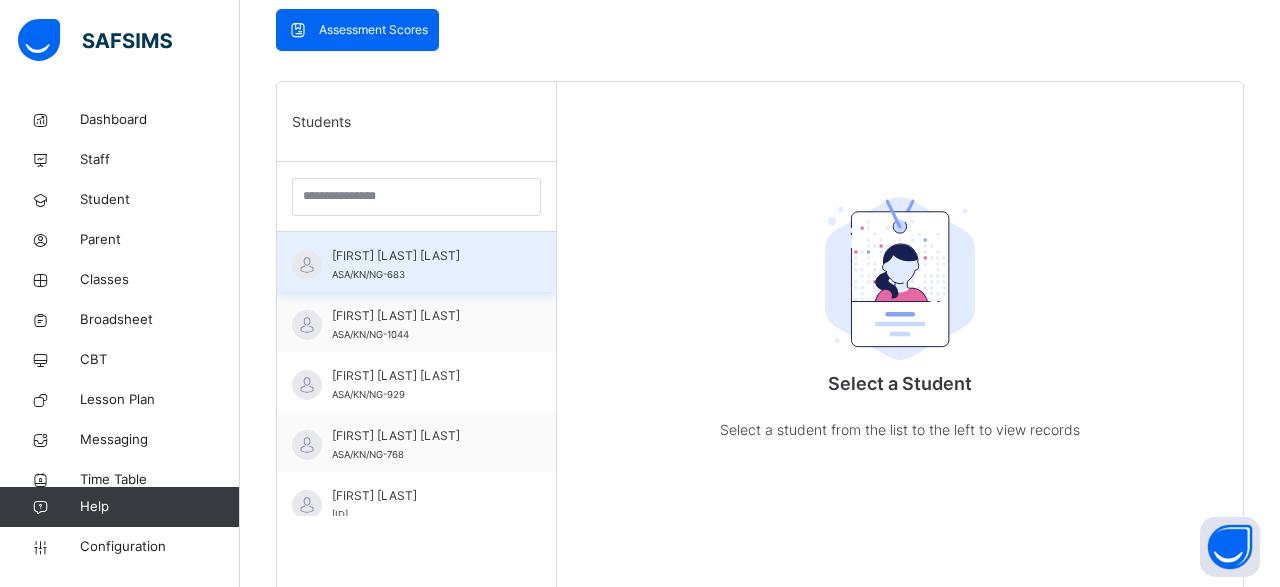 click on "ABDULGANIU HAMZA KURFI" at bounding box center (421, 256) 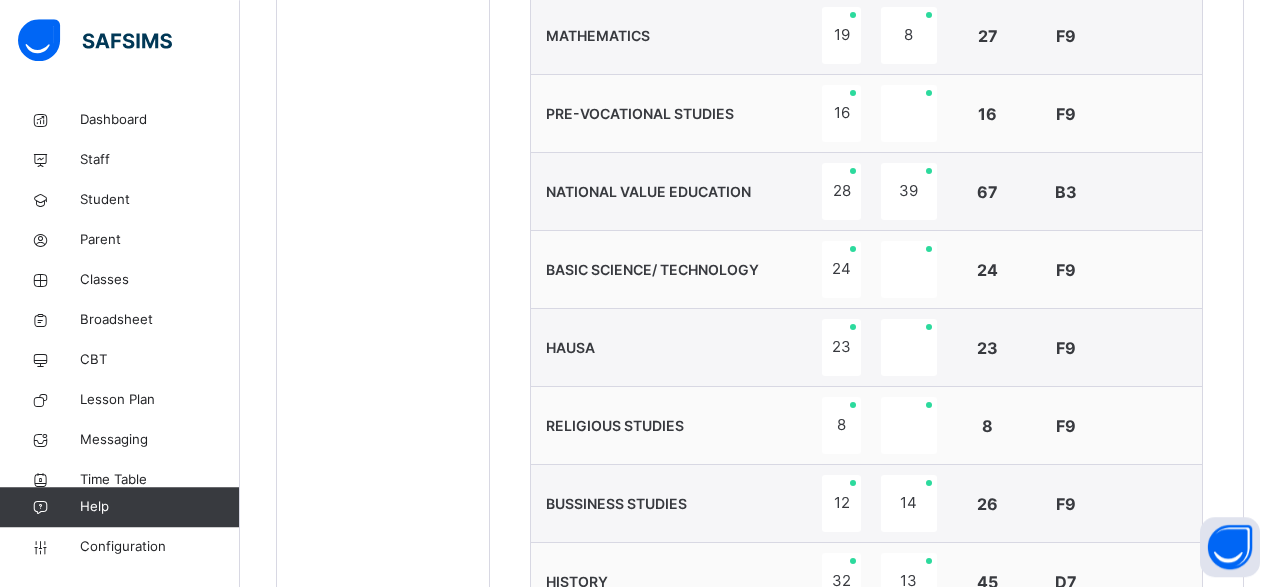 scroll, scrollTop: 1062, scrollLeft: 0, axis: vertical 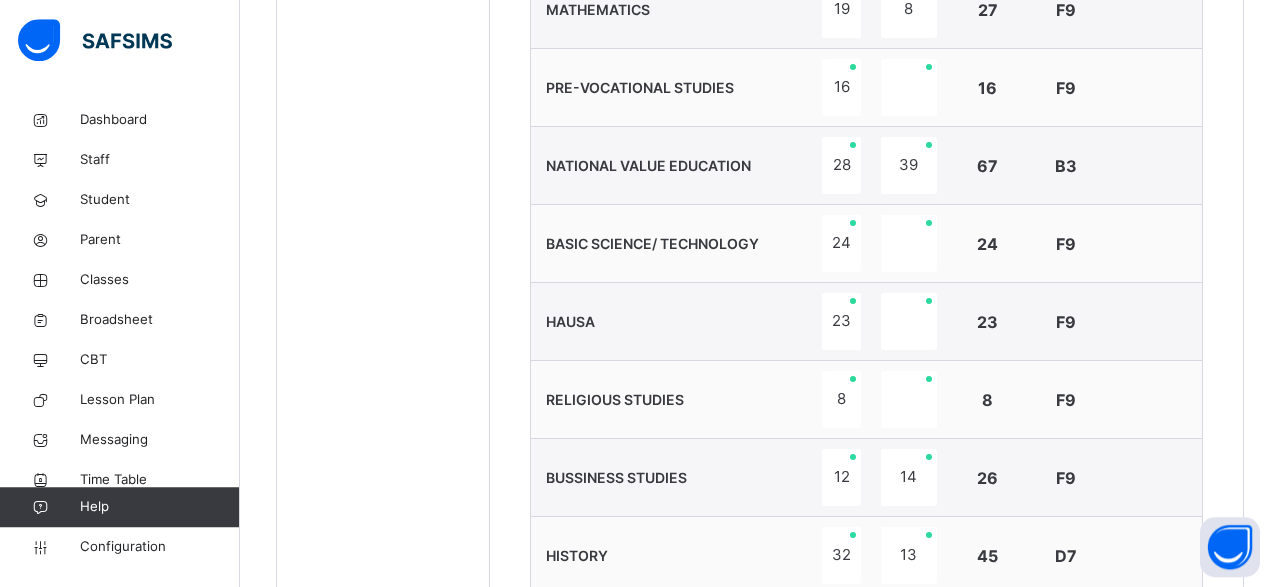 click on "F9" at bounding box center [1066, 478] 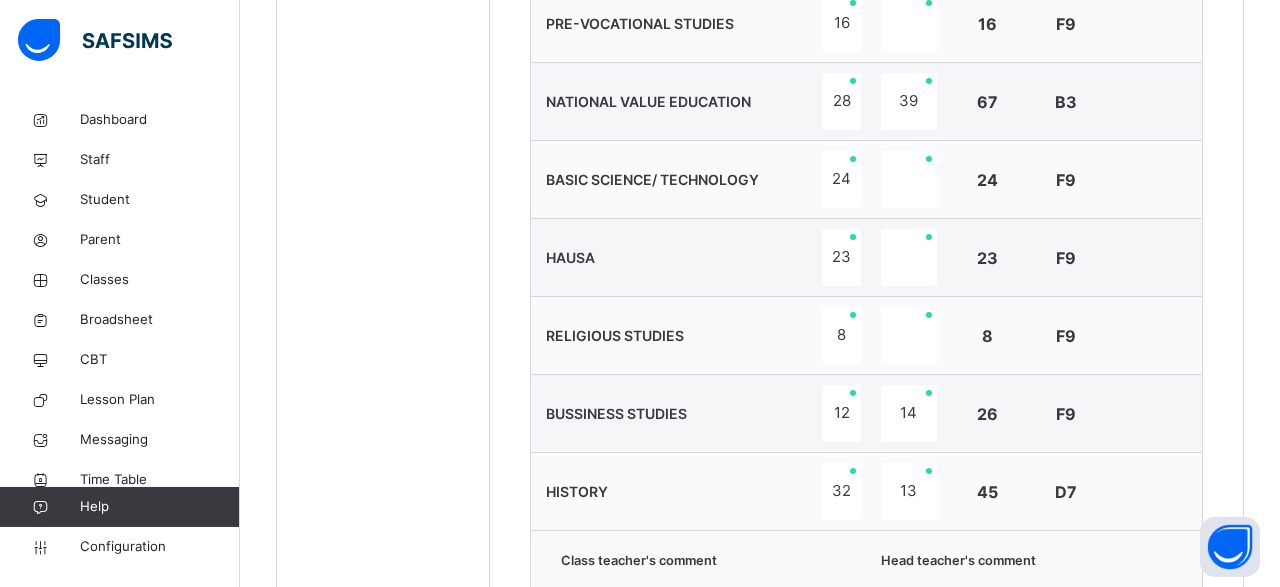 scroll, scrollTop: 1188, scrollLeft: 0, axis: vertical 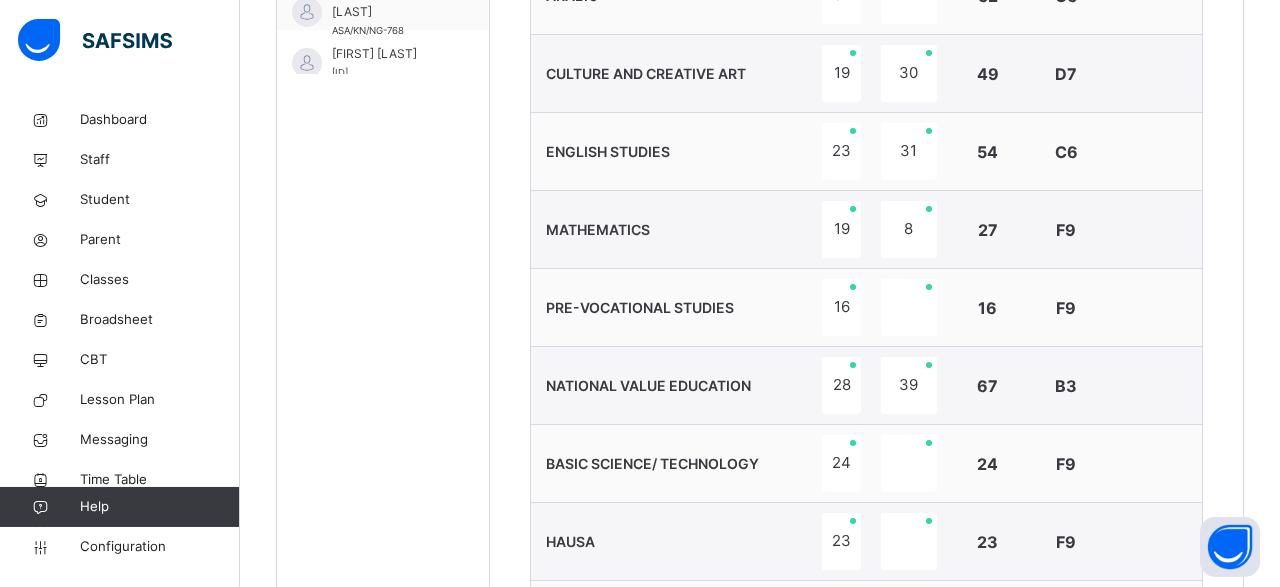 click on "HAUSA" at bounding box center [671, 542] 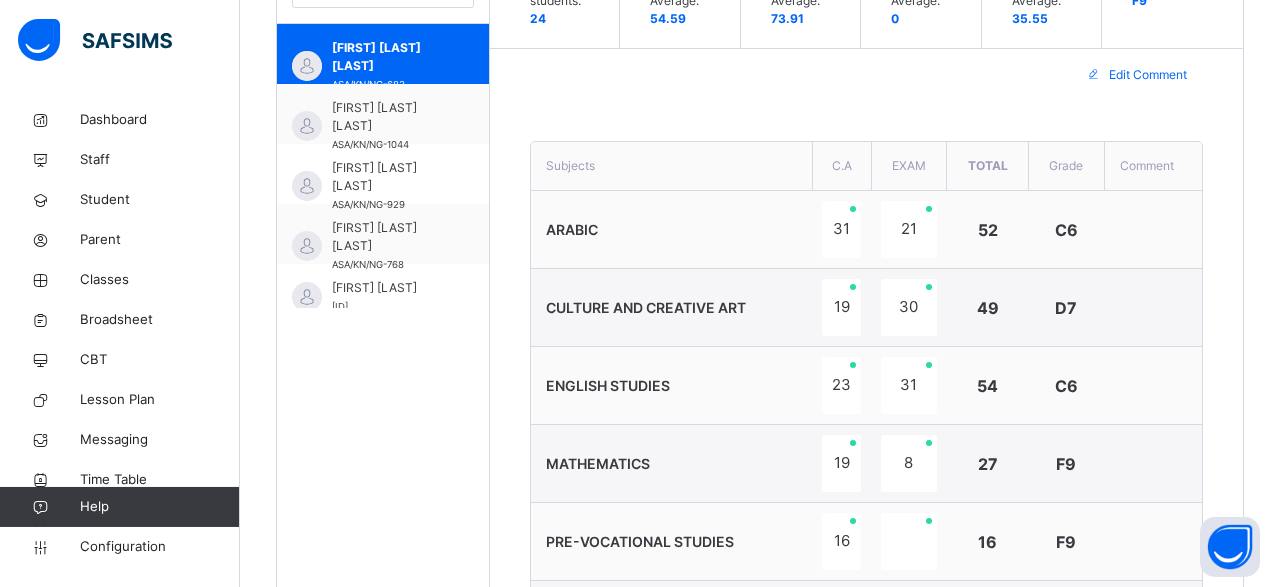 scroll, scrollTop: 648, scrollLeft: 0, axis: vertical 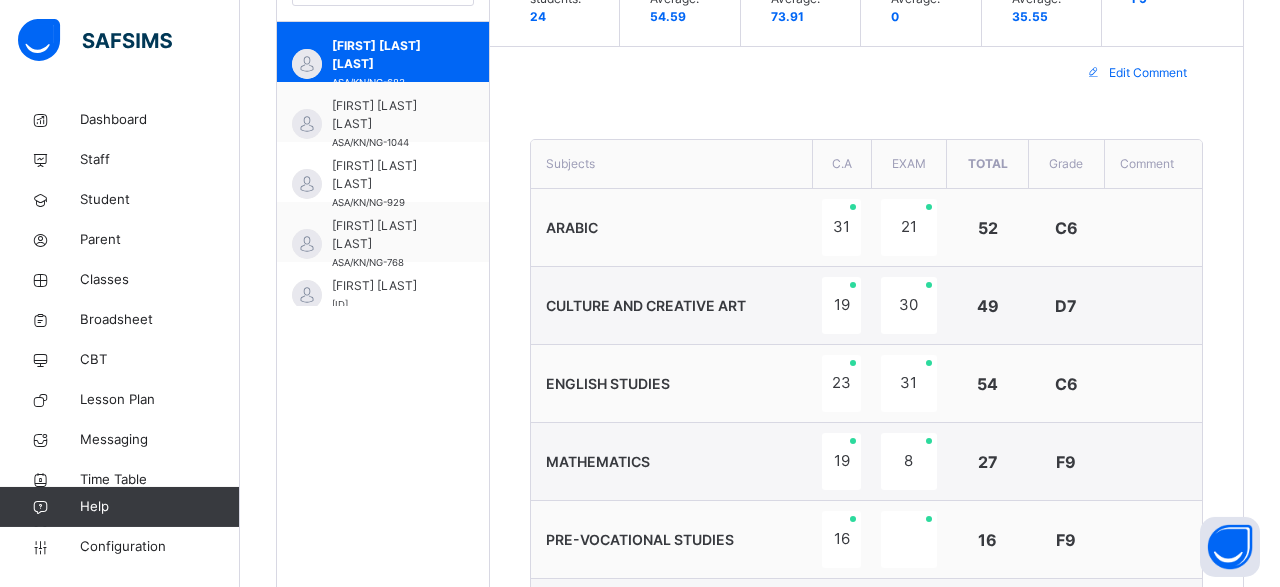 click on "**********" at bounding box center [866, 721] 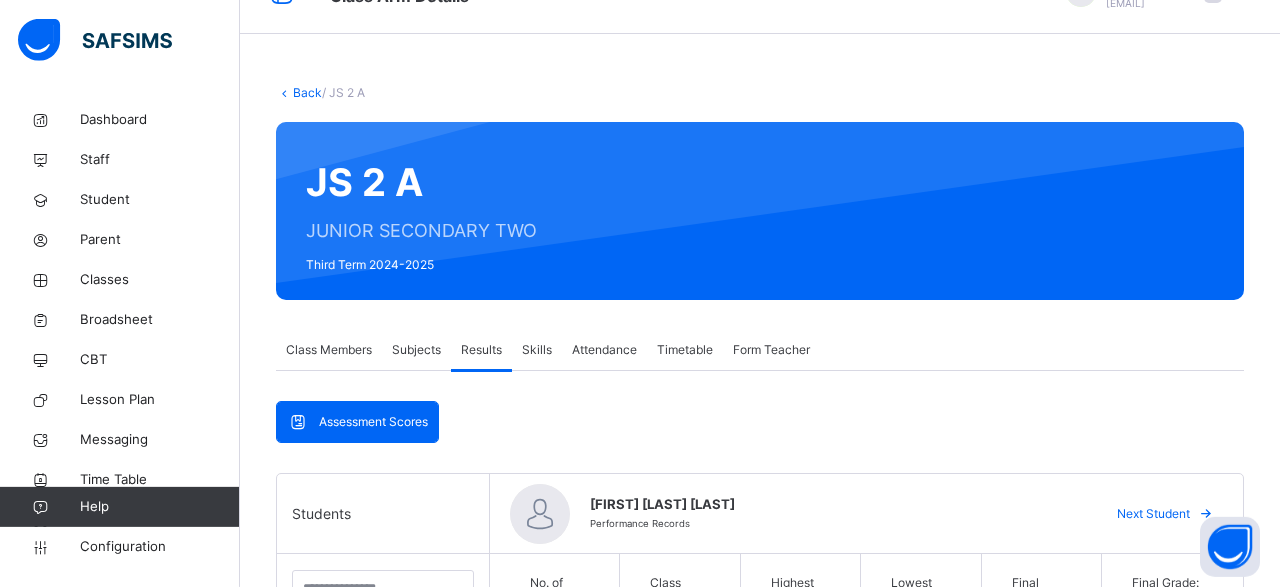 scroll, scrollTop: 0, scrollLeft: 0, axis: both 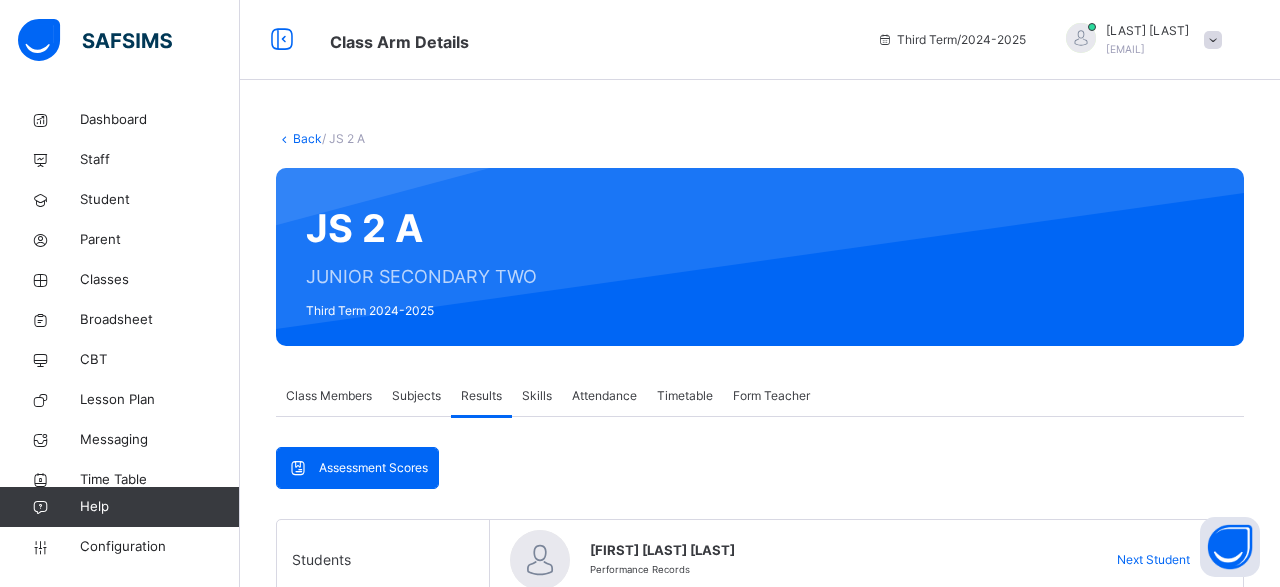 click at bounding box center [1213, 40] 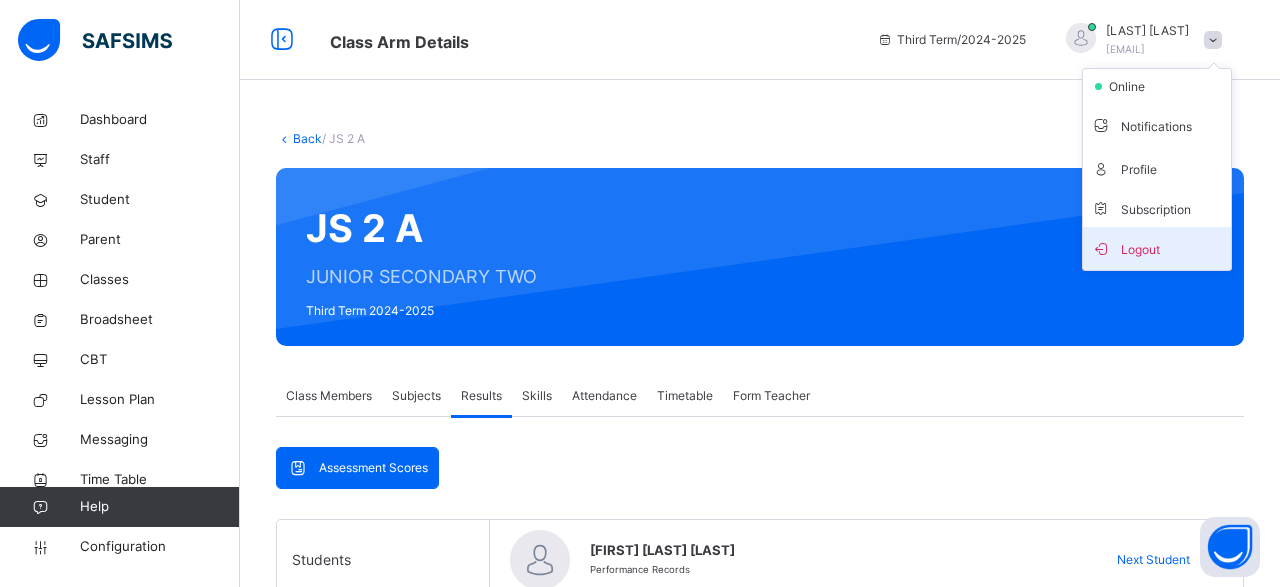 click on "Logout" at bounding box center [1157, 248] 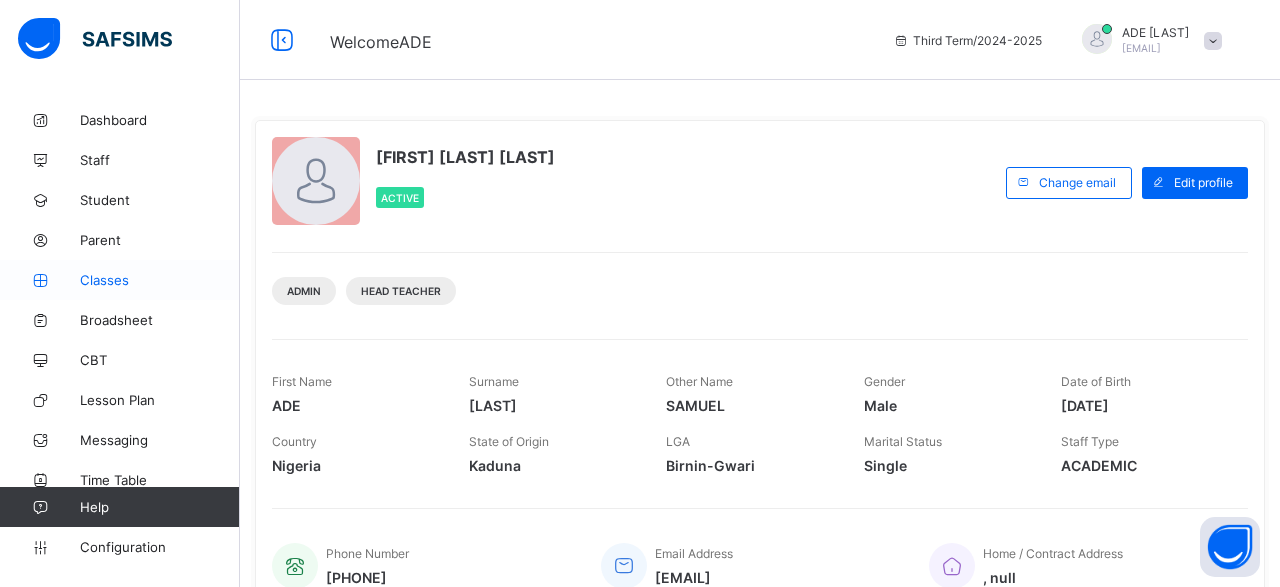 scroll, scrollTop: 0, scrollLeft: 0, axis: both 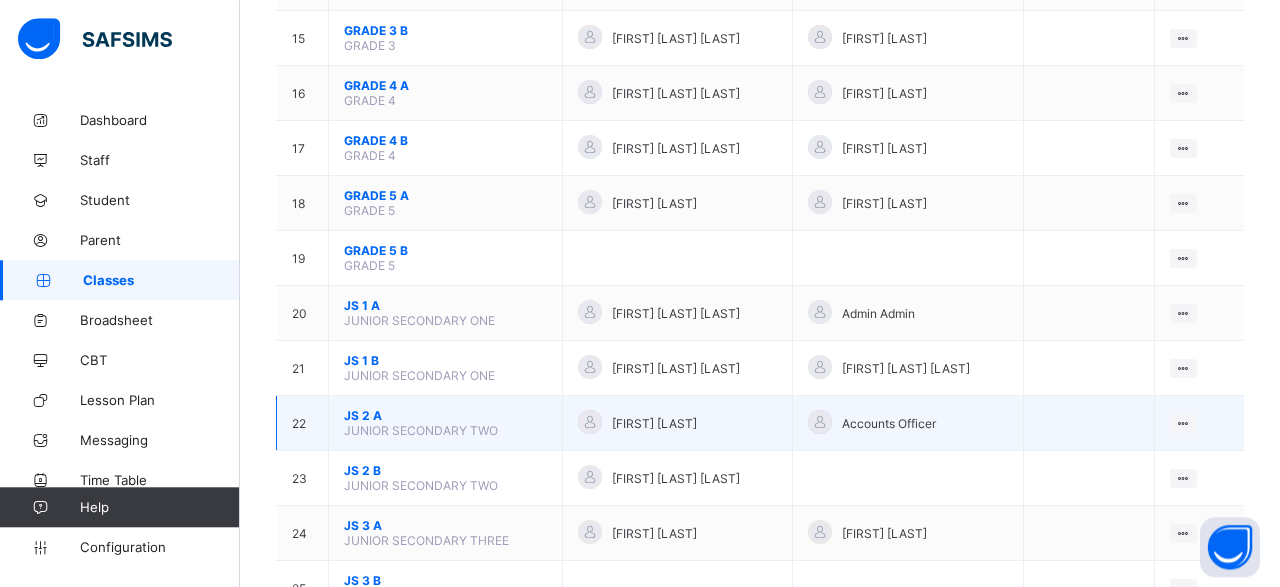 click on "JS 2   A" at bounding box center [445, 415] 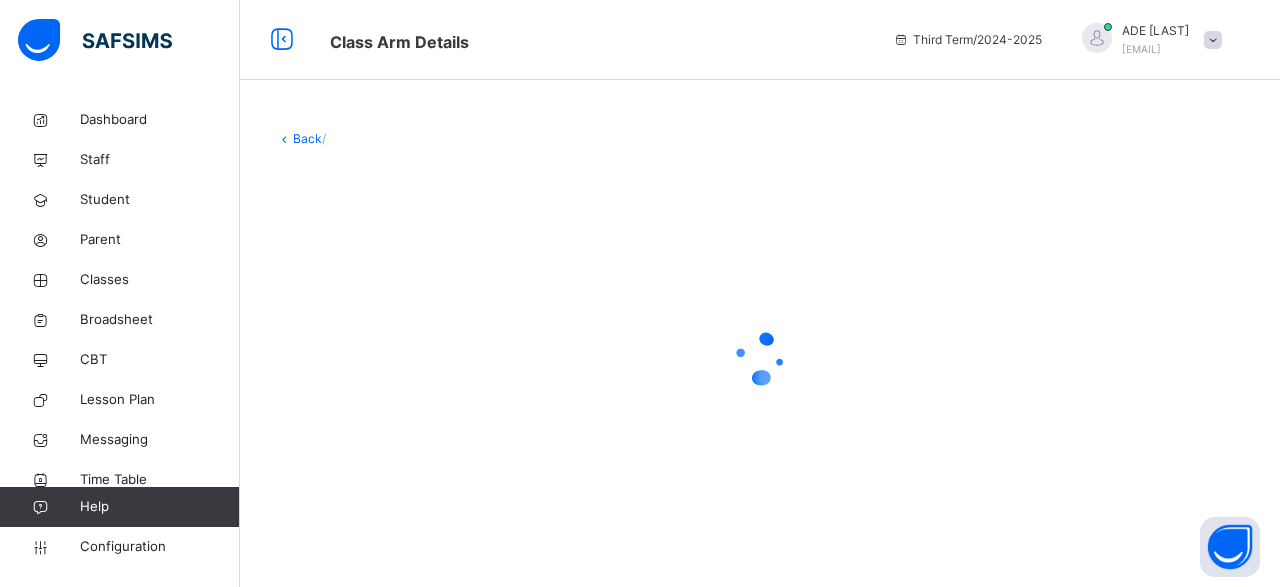 scroll, scrollTop: 0, scrollLeft: 0, axis: both 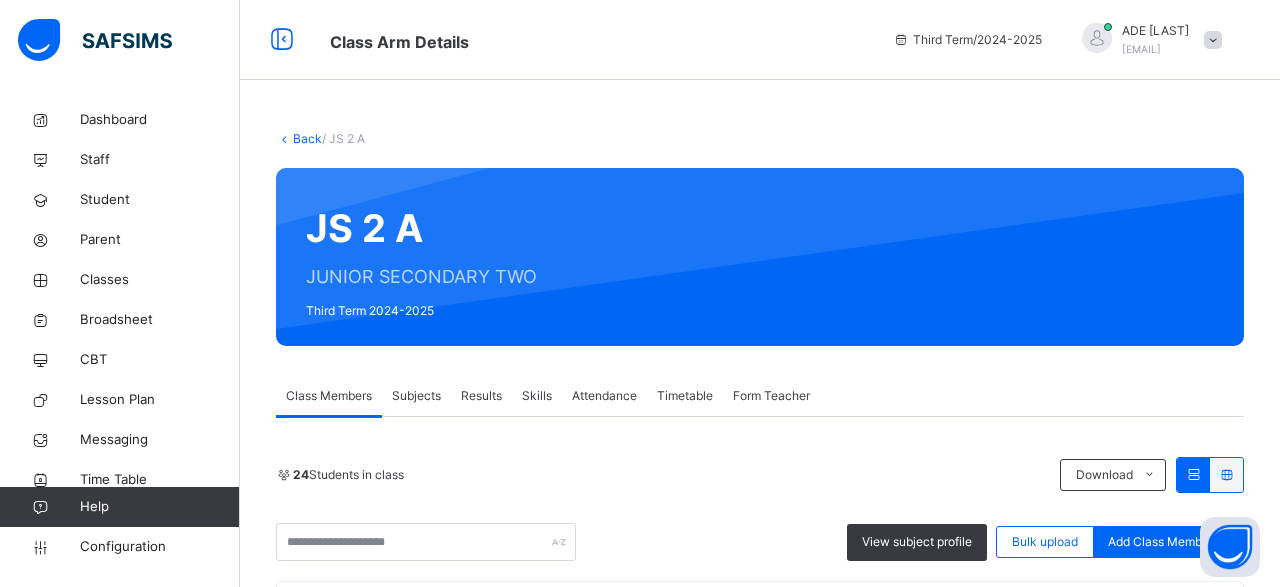 click on "Results" at bounding box center (481, 396) 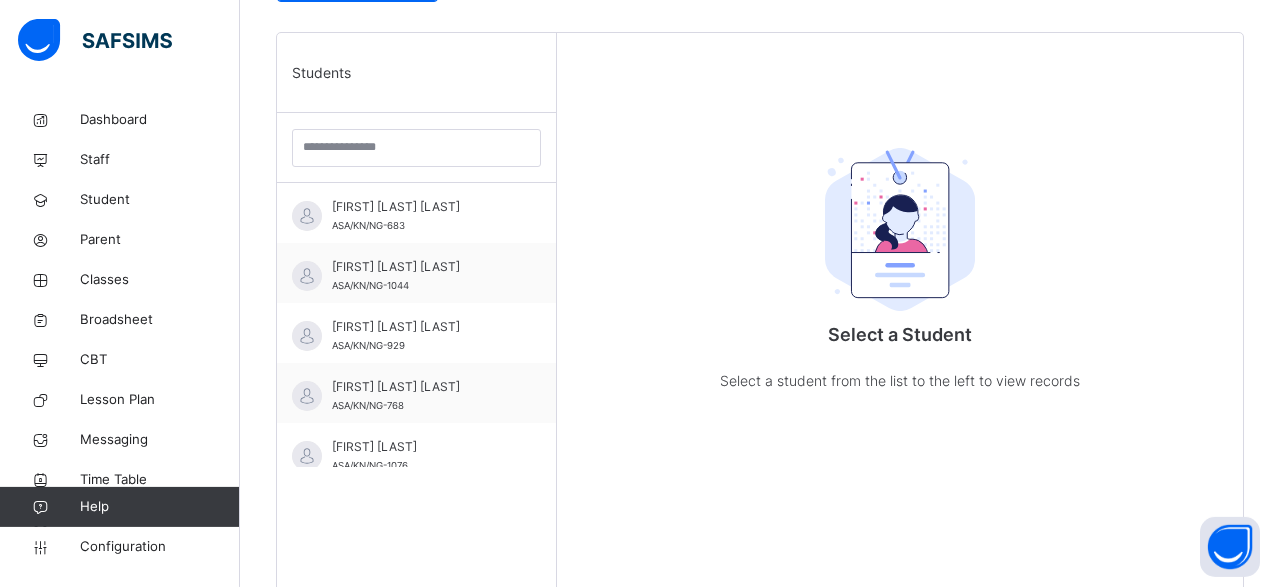 scroll, scrollTop: 490, scrollLeft: 0, axis: vertical 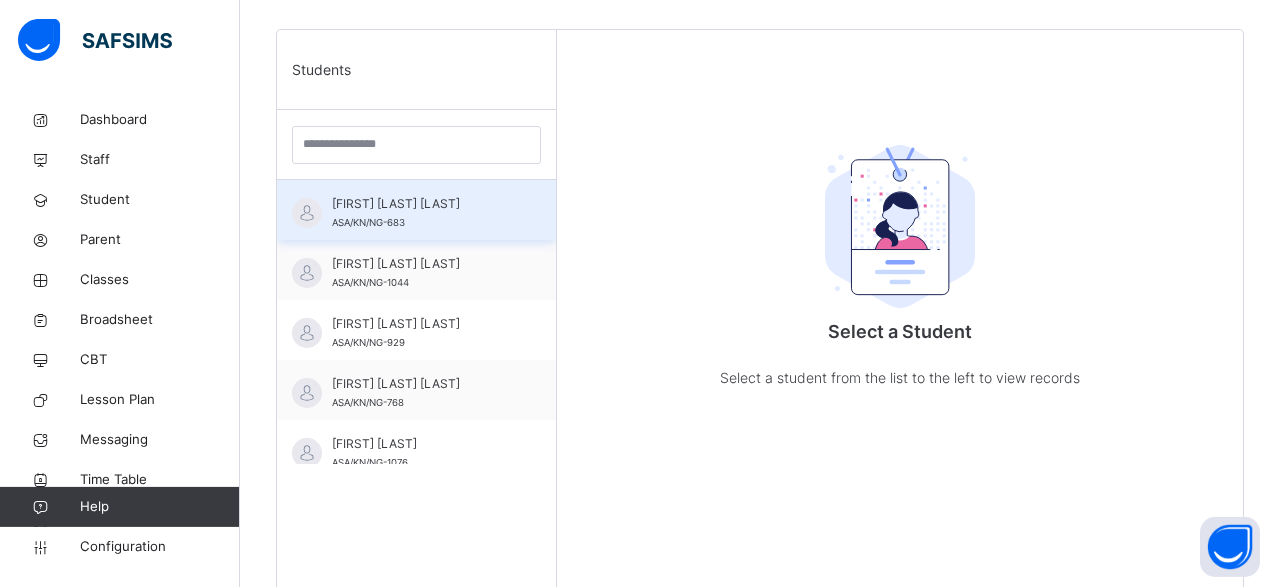 click on "ABDULGANIU HAMZA KURFI" at bounding box center (421, 204) 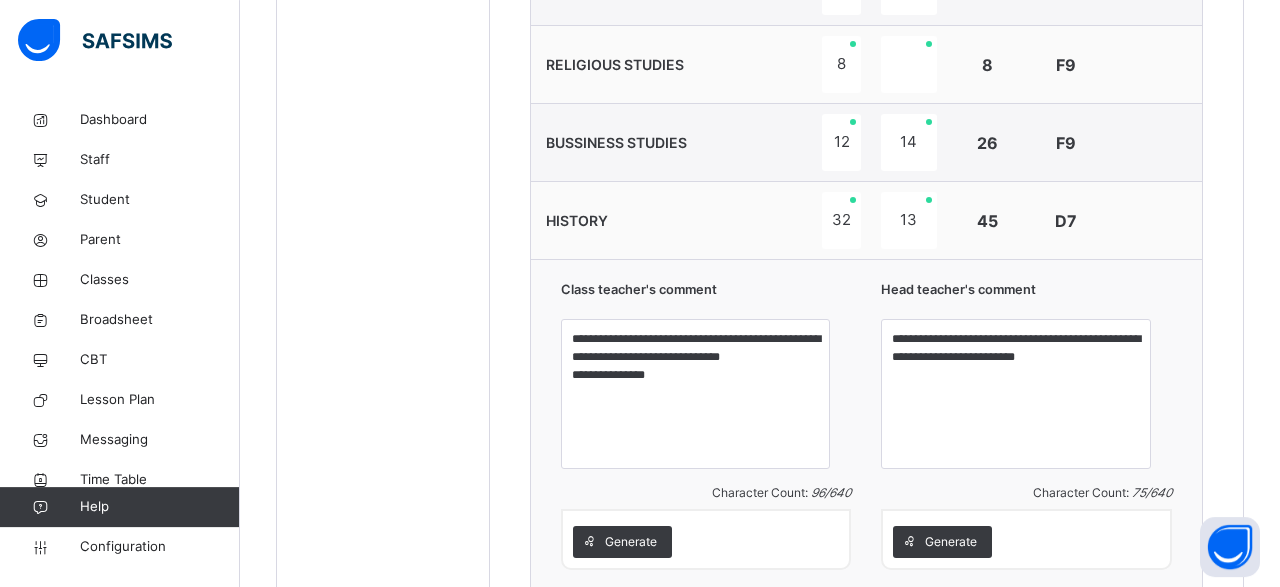 scroll, scrollTop: 1440, scrollLeft: 0, axis: vertical 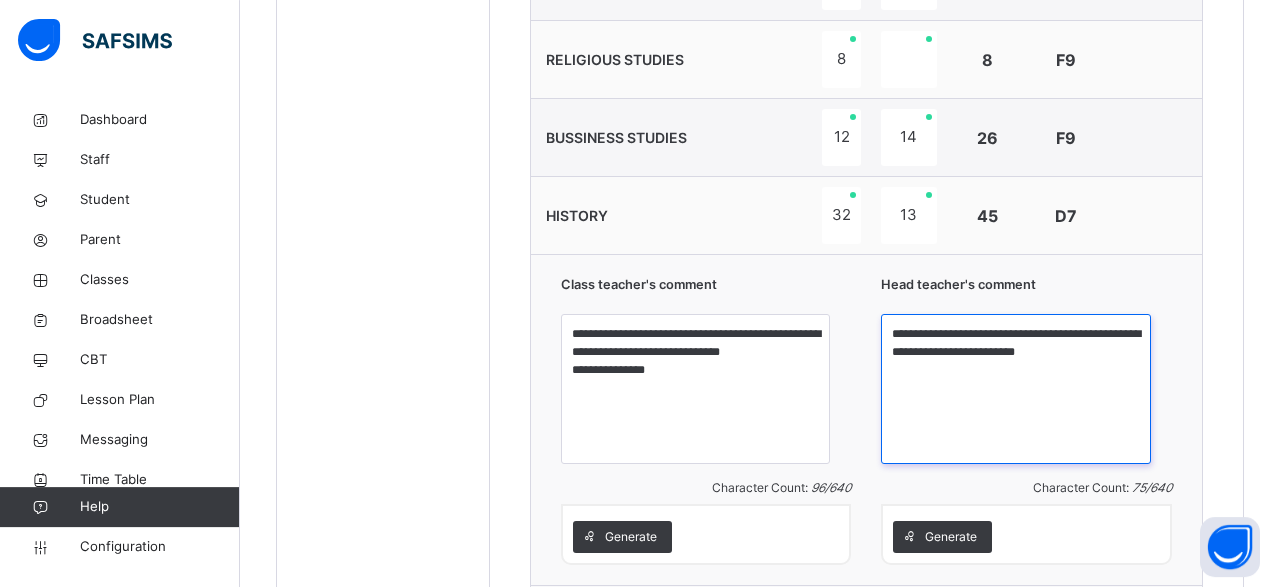 click on "**********" at bounding box center (1015, 389) 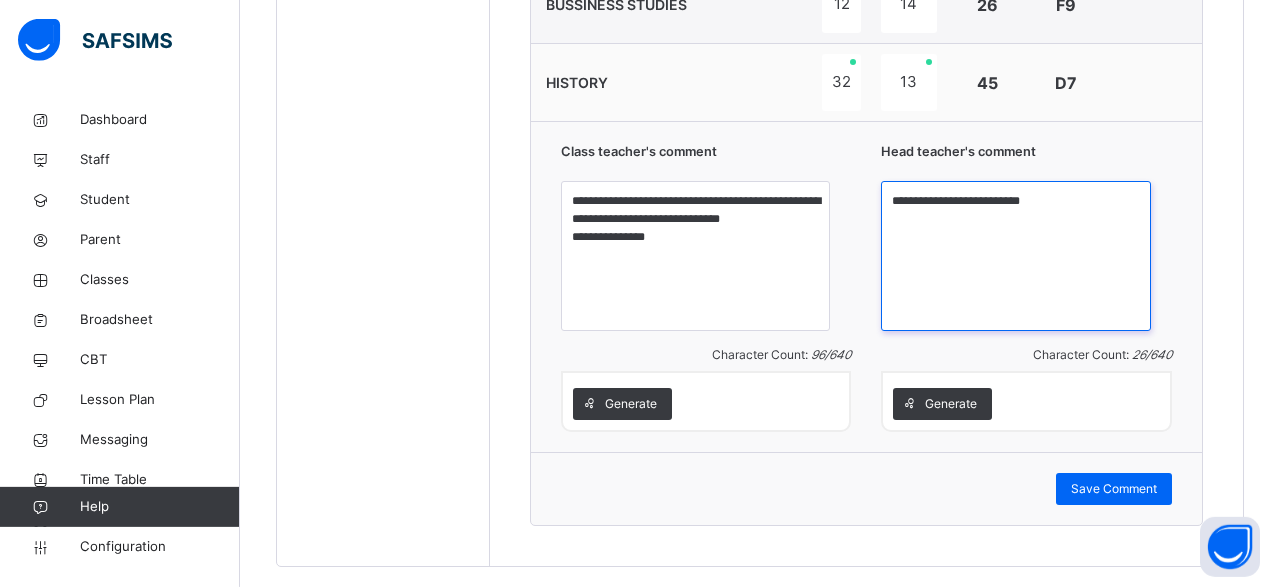 scroll, scrollTop: 1602, scrollLeft: 0, axis: vertical 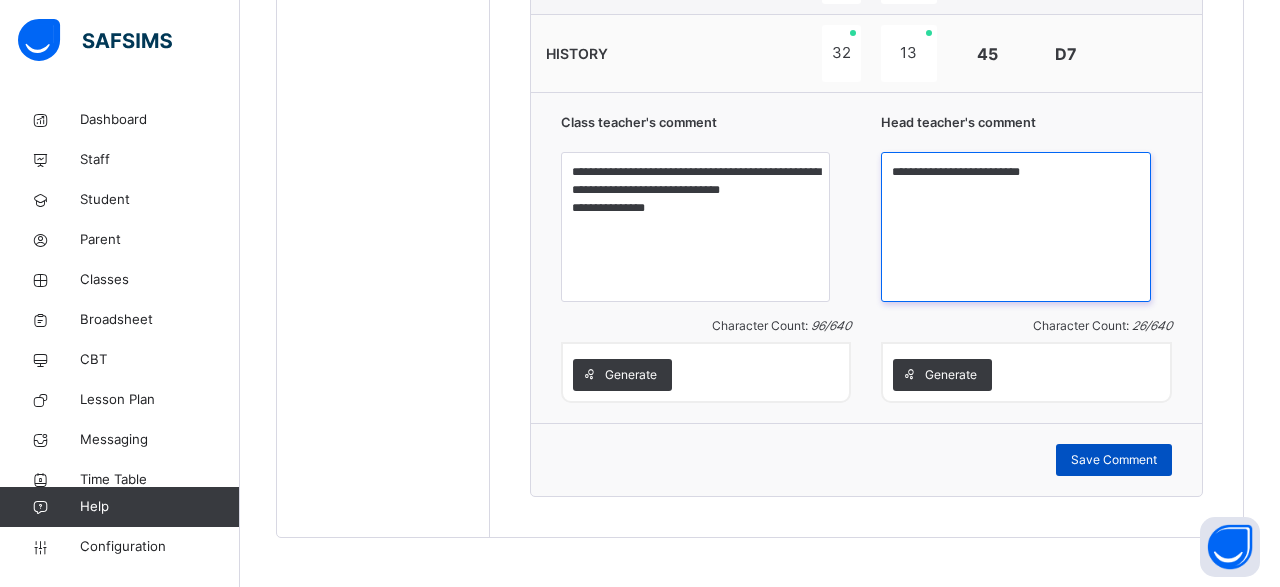 type on "**********" 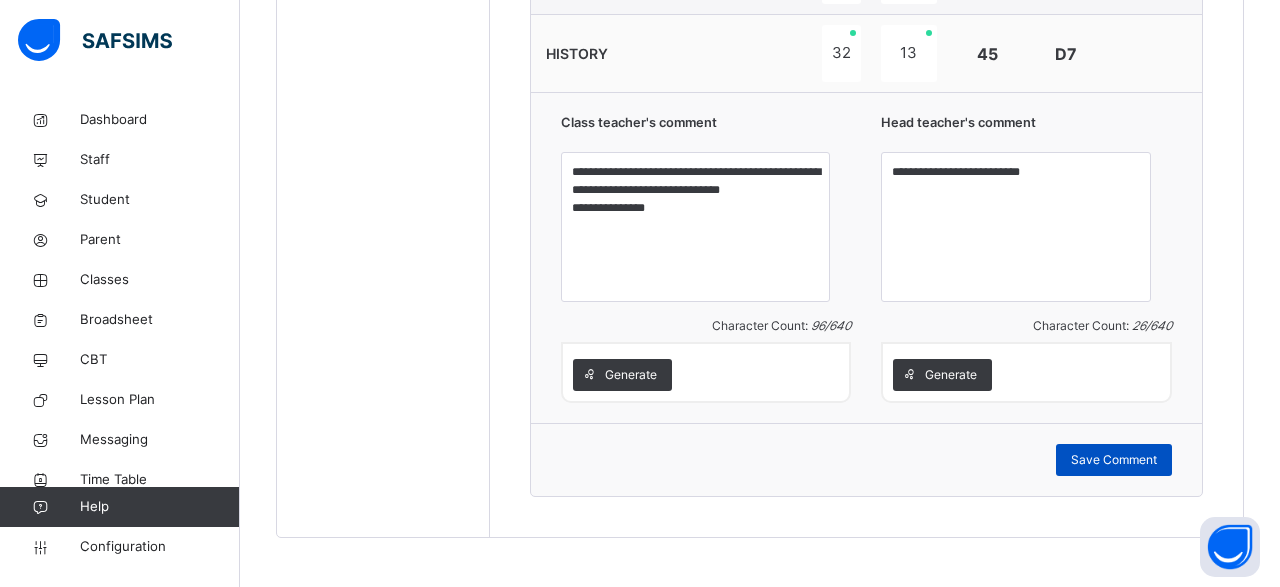 click on "Save Comment" at bounding box center (1114, 460) 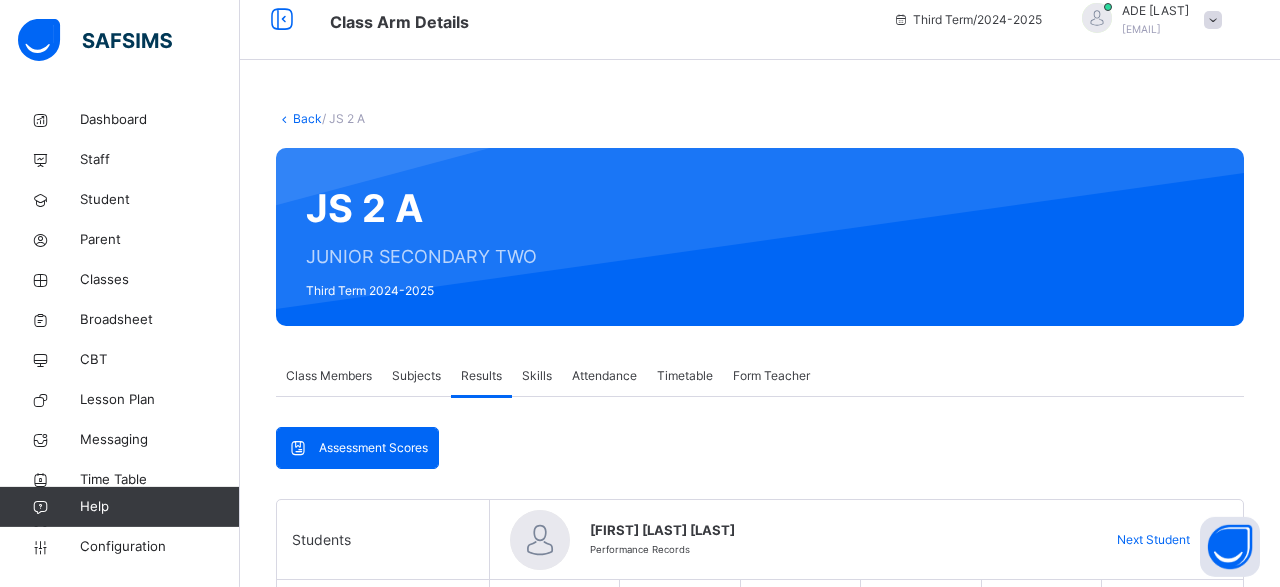 scroll, scrollTop: 0, scrollLeft: 0, axis: both 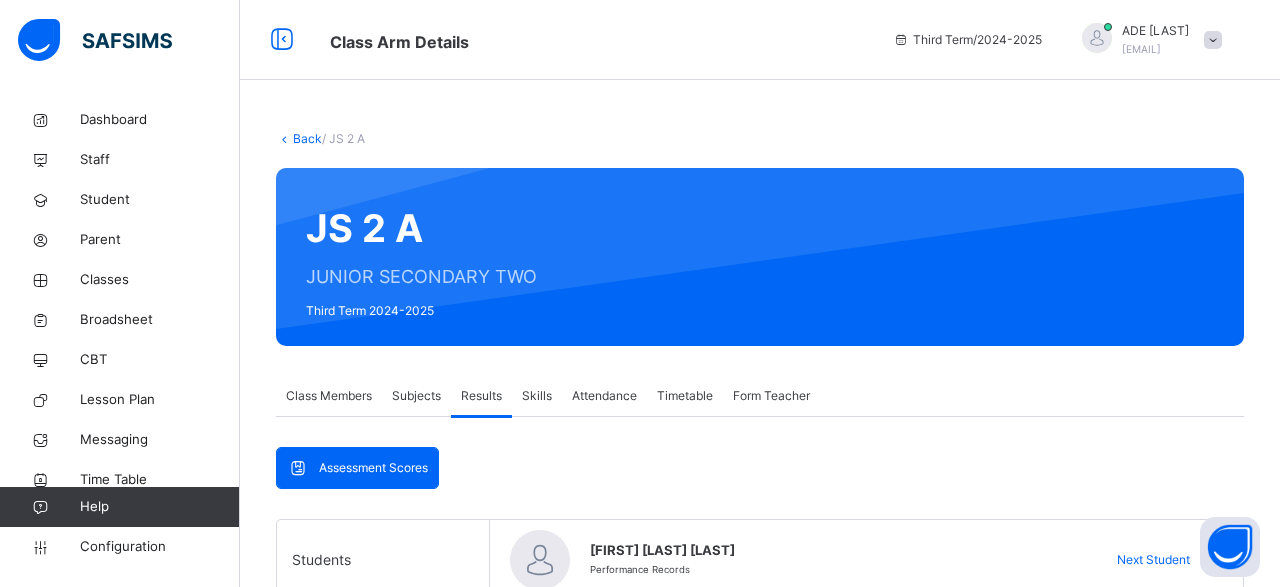 click at bounding box center (284, 138) 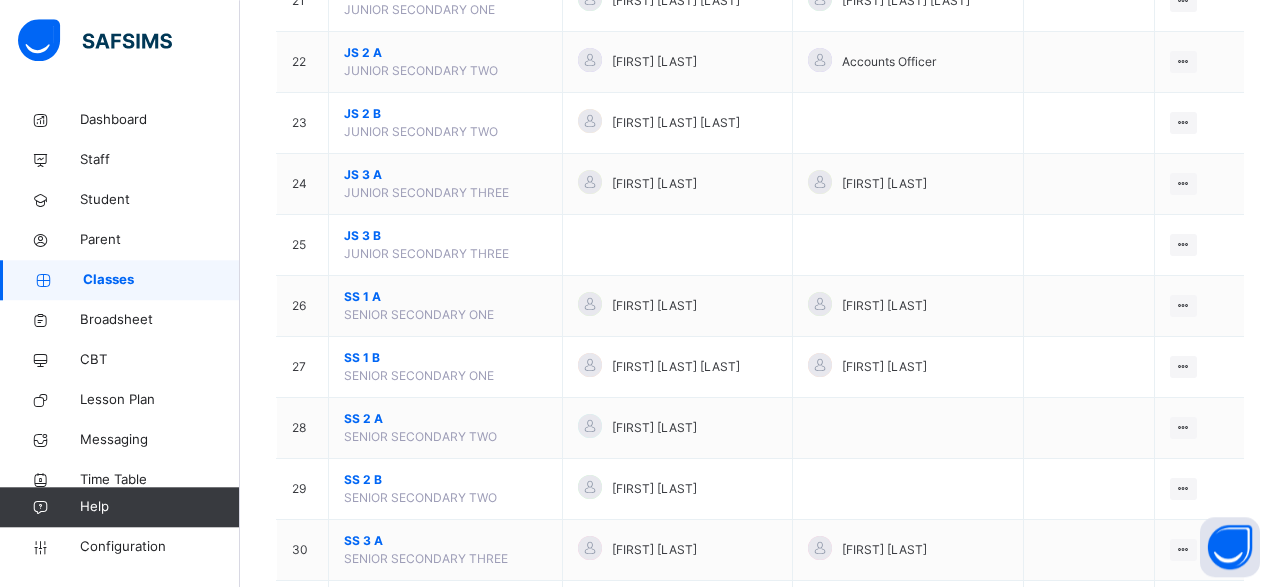 scroll, scrollTop: 1494, scrollLeft: 0, axis: vertical 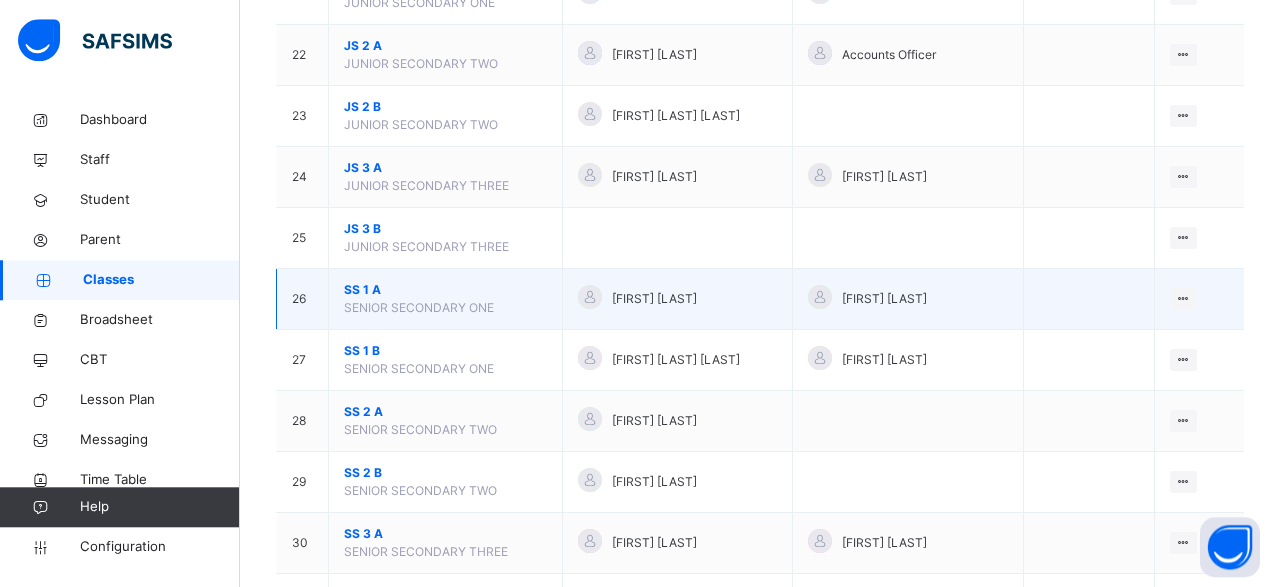 click on "SS 1   A" at bounding box center [445, 290] 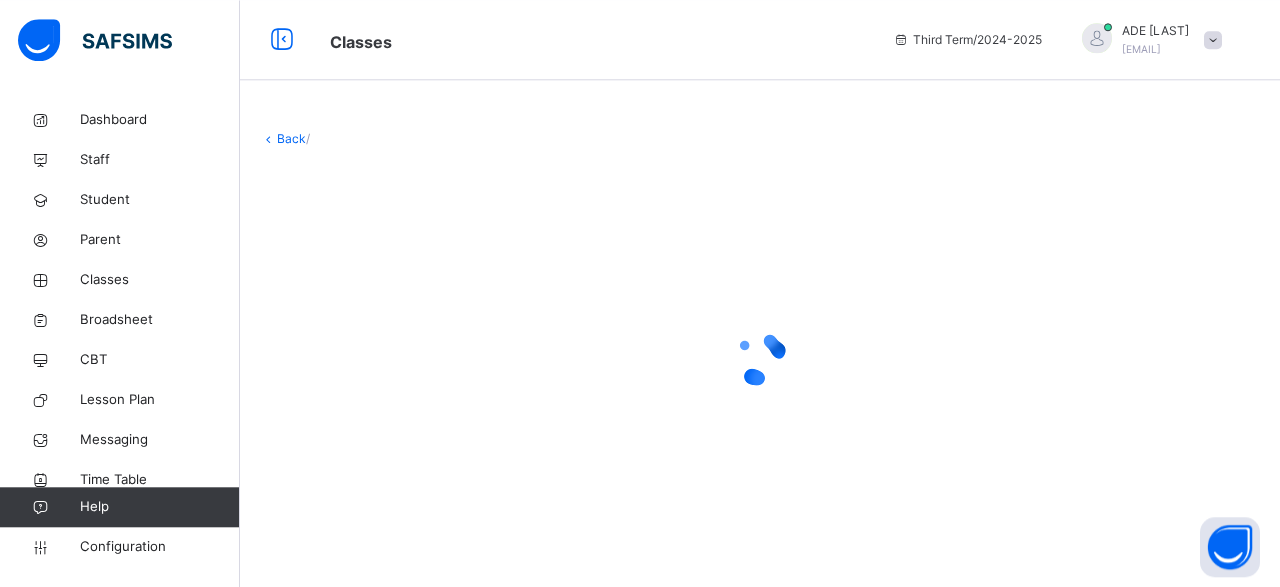 scroll, scrollTop: 0, scrollLeft: 0, axis: both 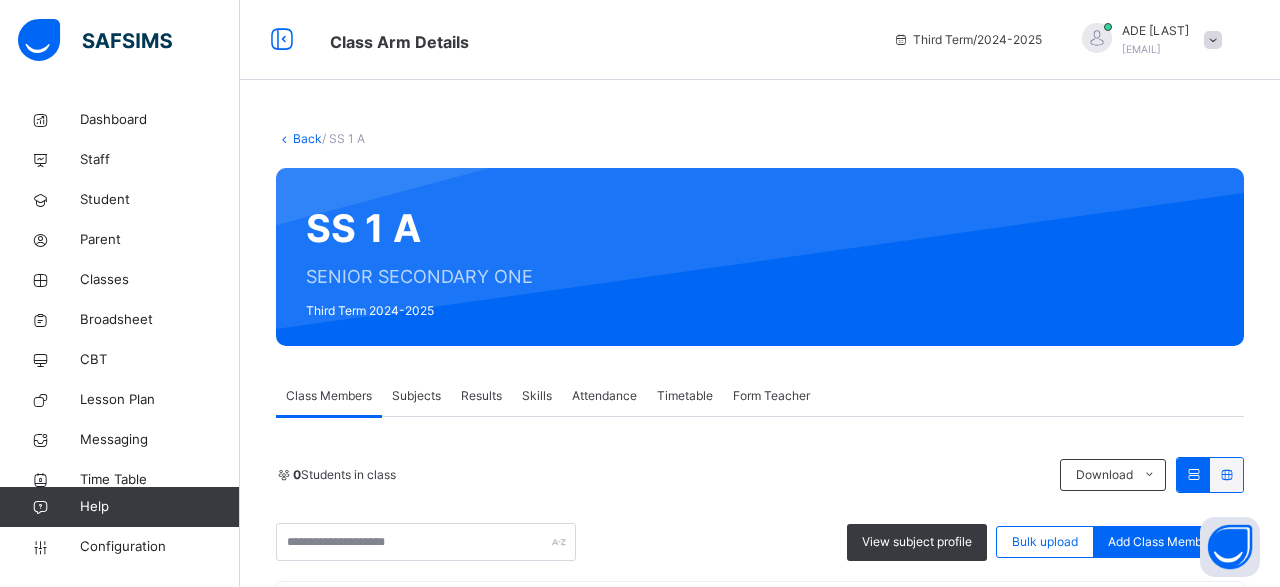 click on "Results" at bounding box center (481, 396) 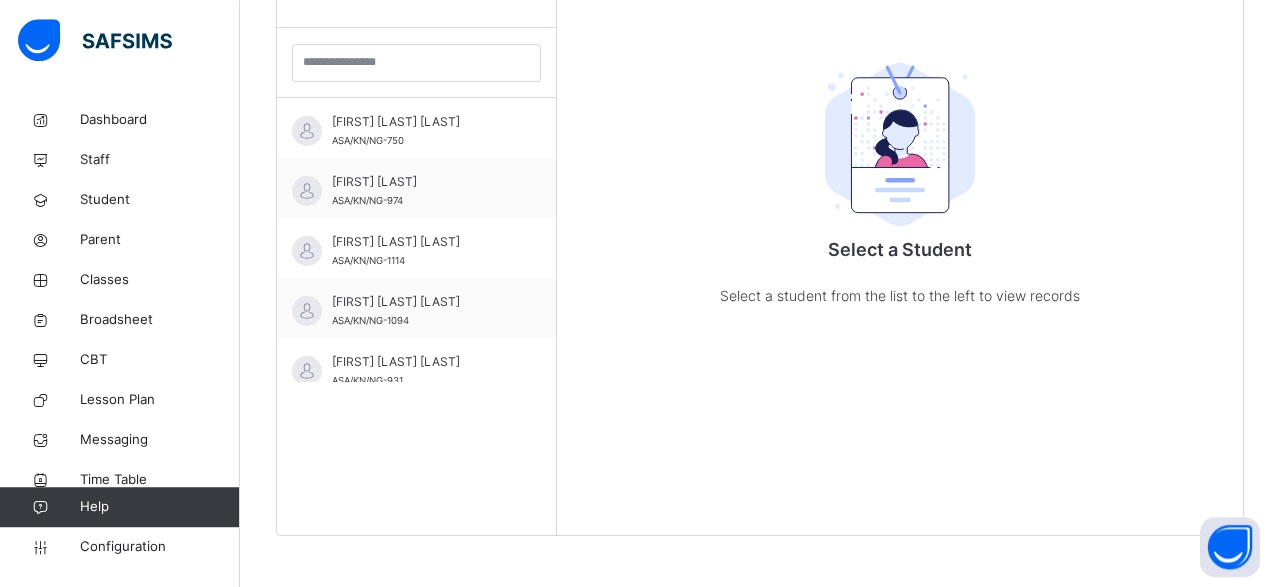 scroll, scrollTop: 574, scrollLeft: 0, axis: vertical 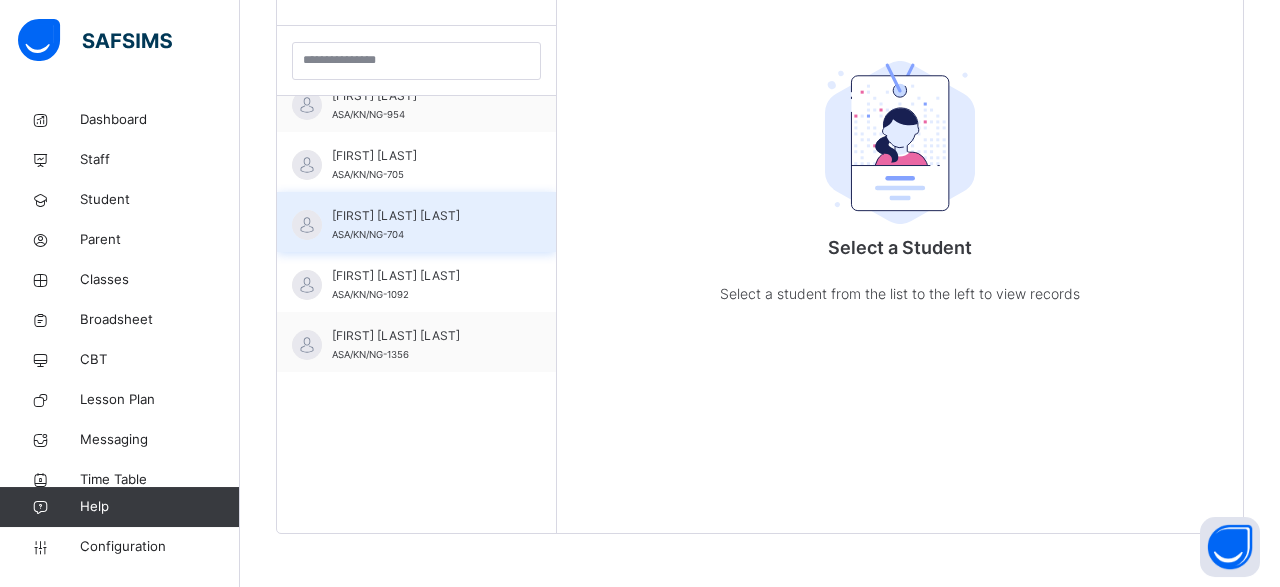 click on "[FIRST] [LAST] [LAST]" at bounding box center (421, 216) 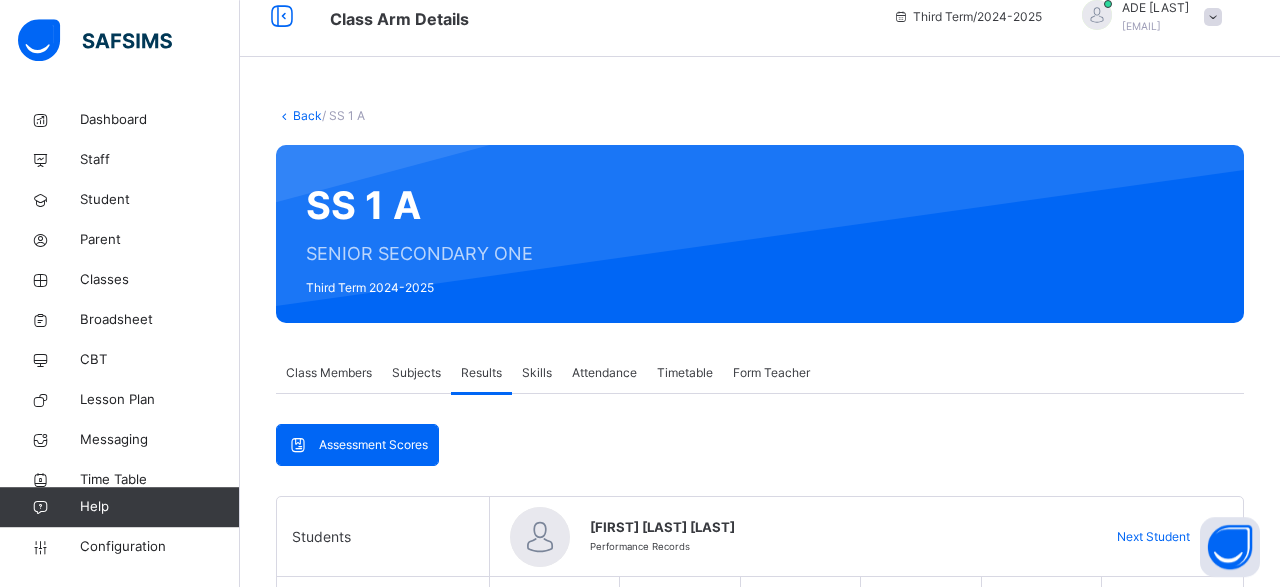 scroll, scrollTop: 22, scrollLeft: 0, axis: vertical 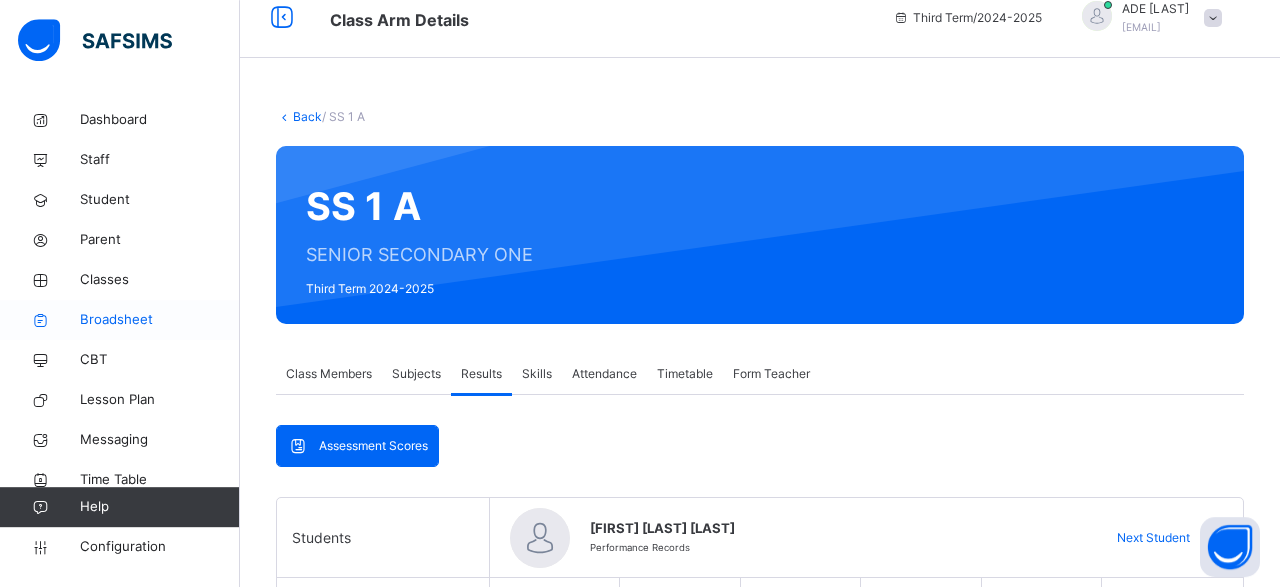 click on "Broadsheet" at bounding box center (160, 320) 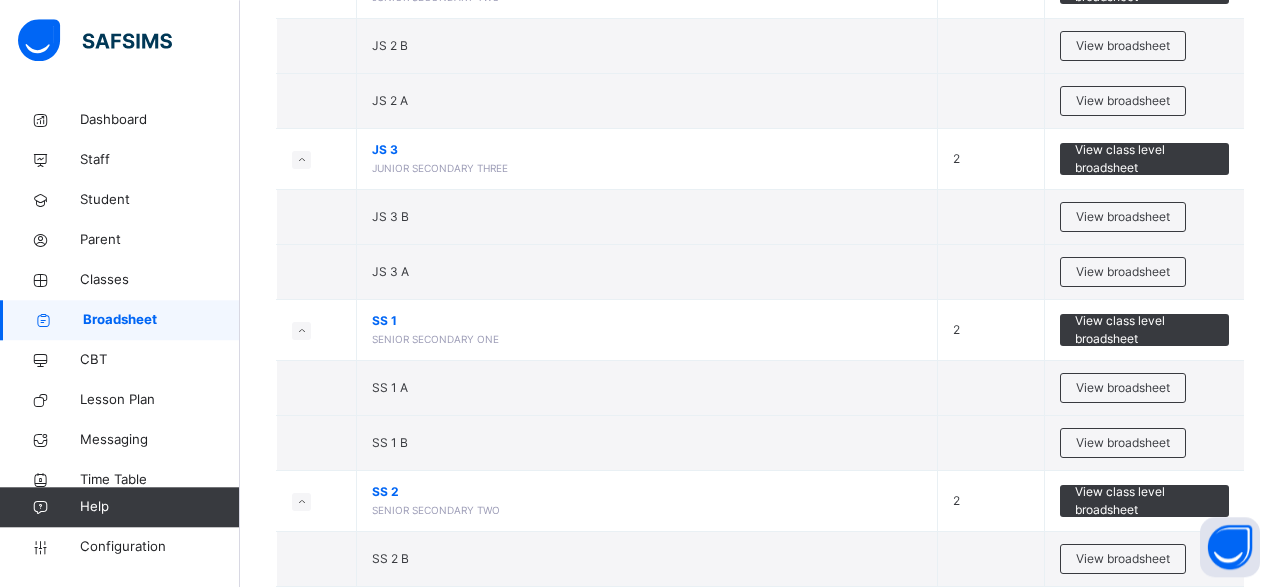 scroll, scrollTop: 2077, scrollLeft: 0, axis: vertical 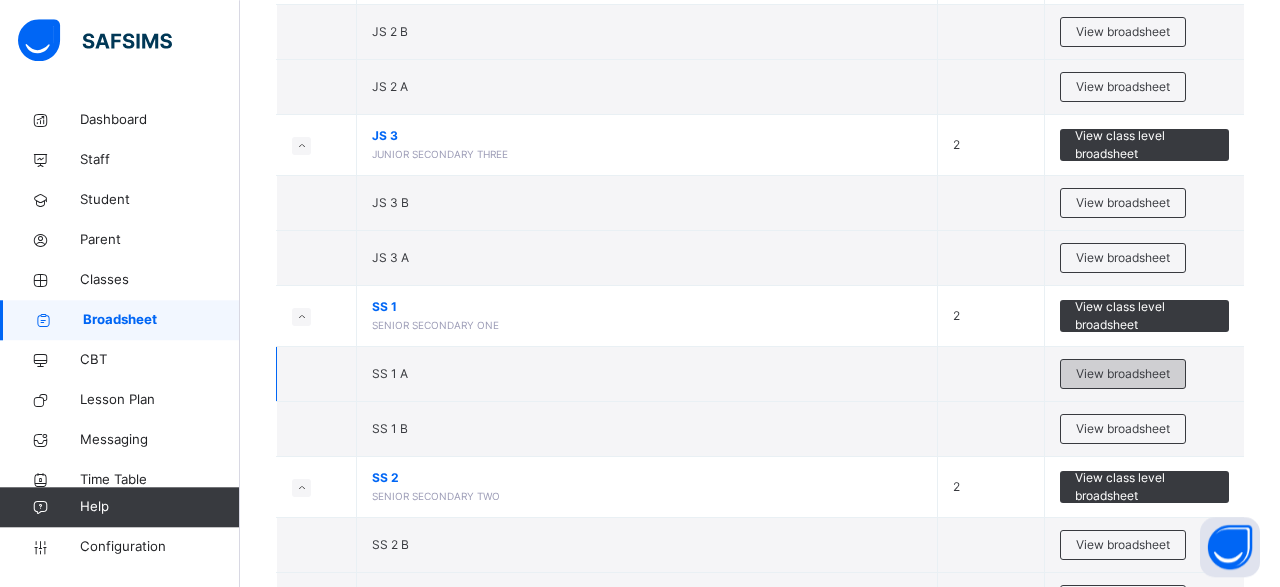 click on "View broadsheet" at bounding box center [1123, 374] 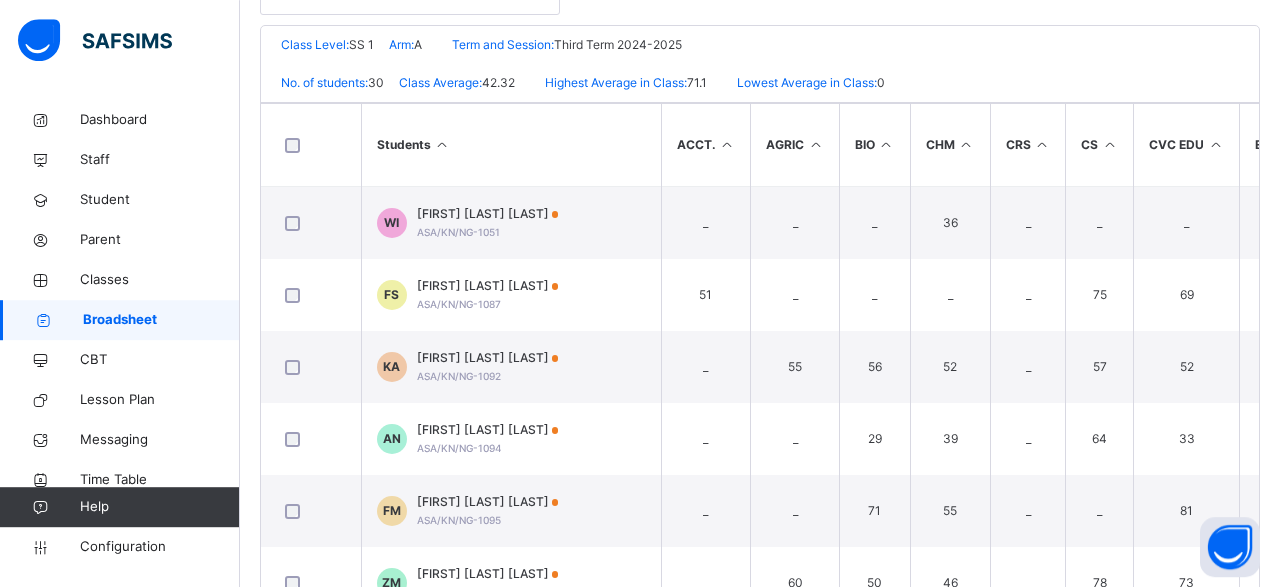 scroll, scrollTop: 504, scrollLeft: 0, axis: vertical 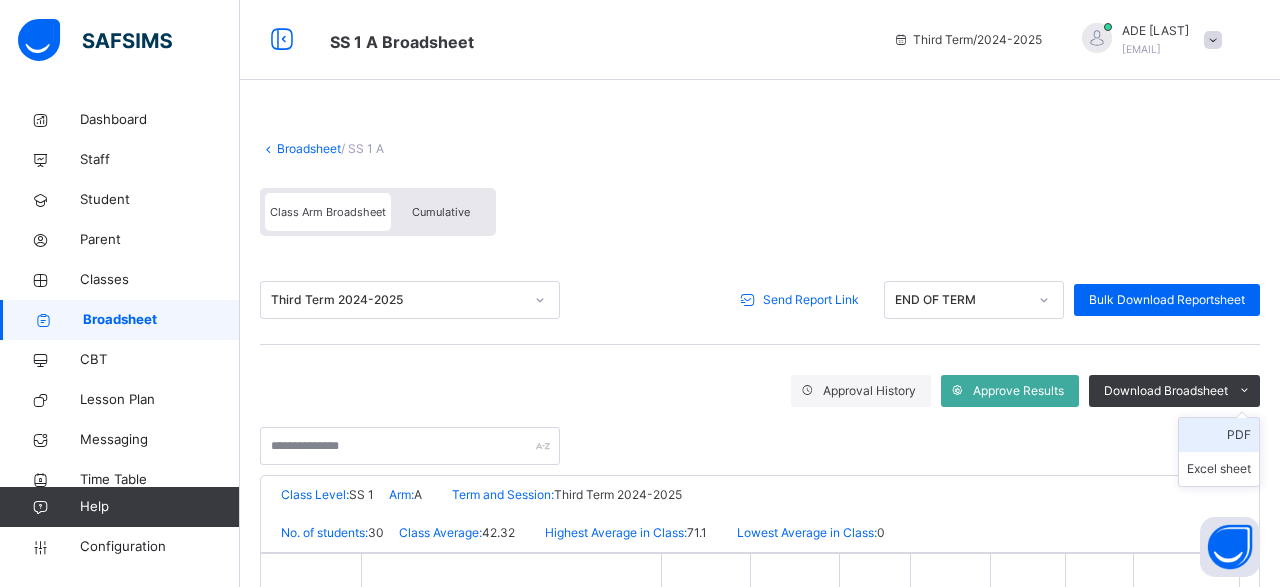 click on "PDF" at bounding box center (1219, 435) 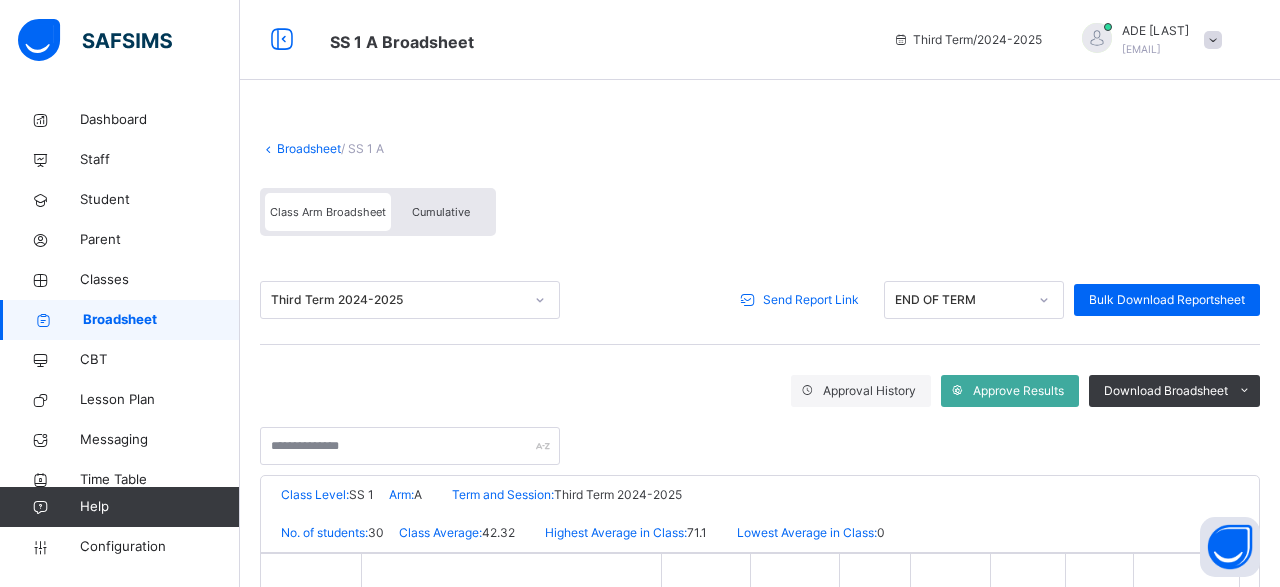 click at bounding box center (1213, 40) 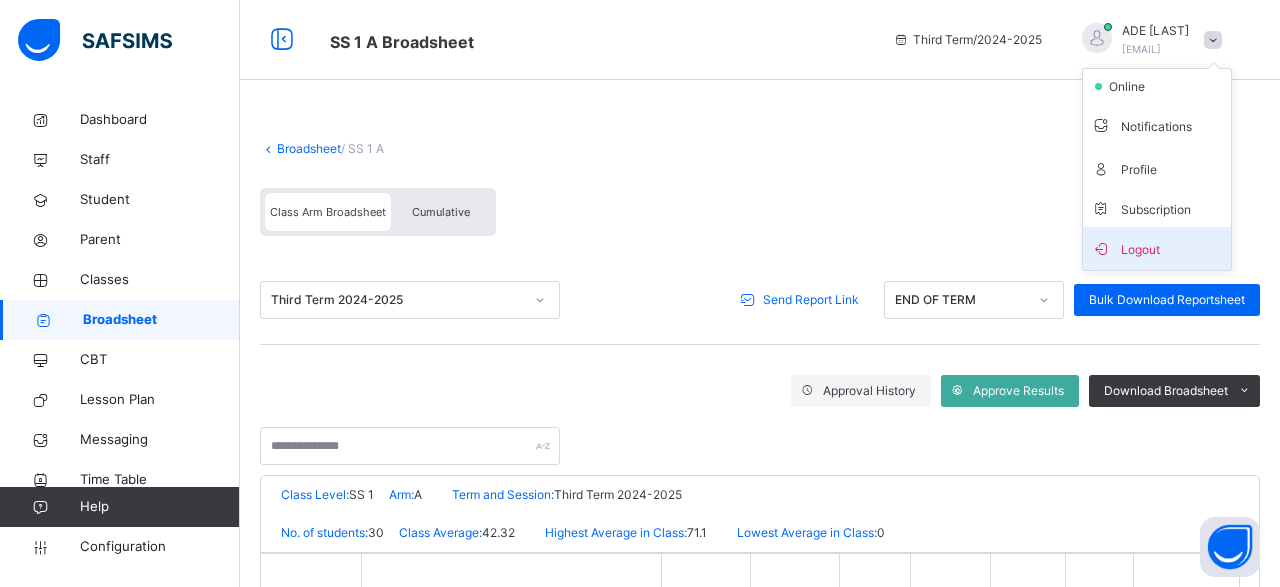 click on "Logout" at bounding box center (1157, 248) 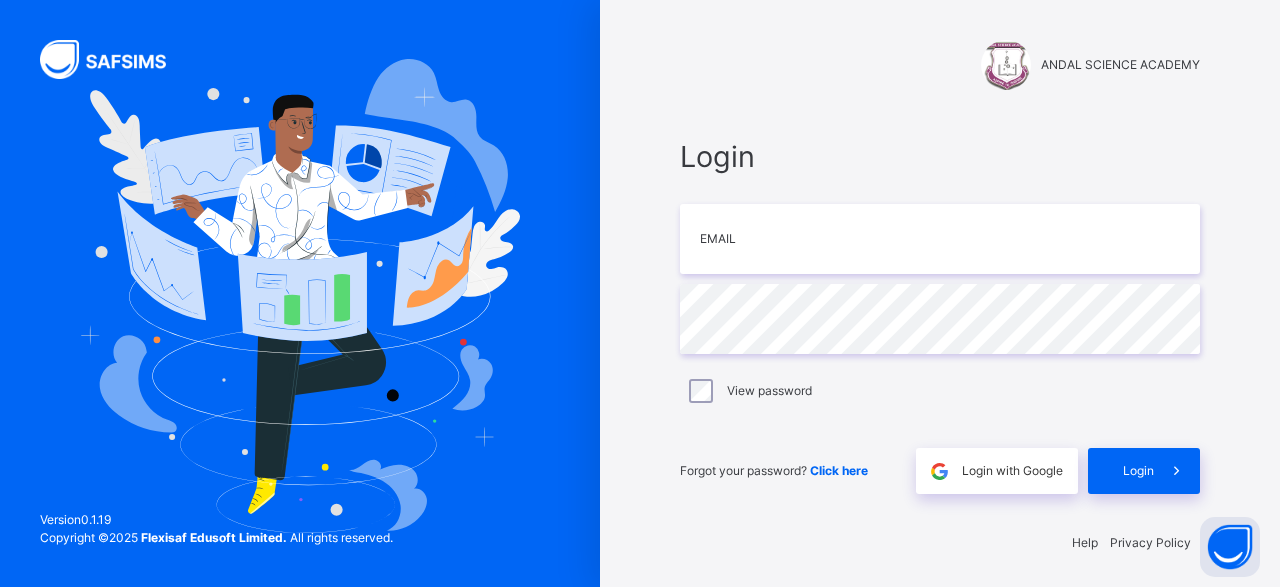 type on "**********" 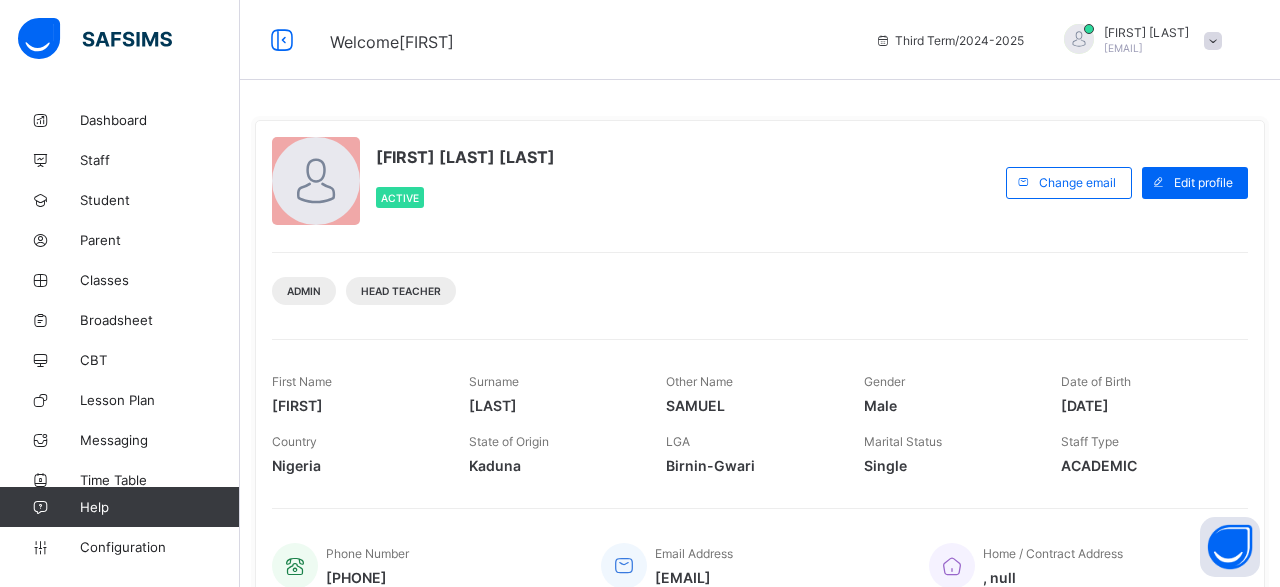scroll, scrollTop: 0, scrollLeft: 0, axis: both 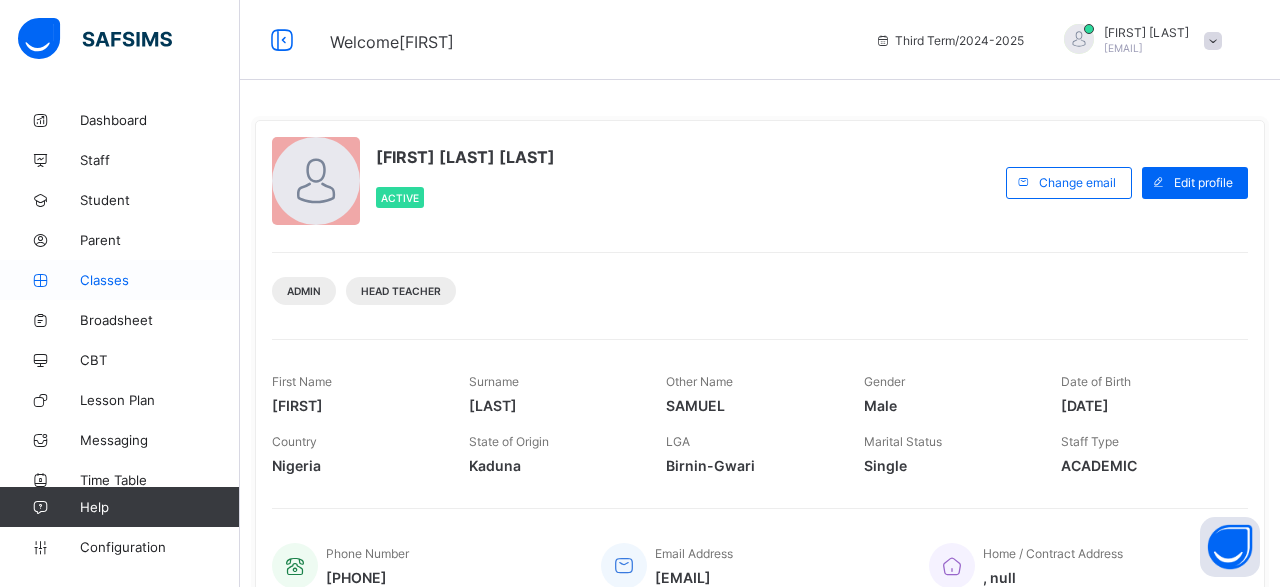 click on "Classes" at bounding box center [160, 280] 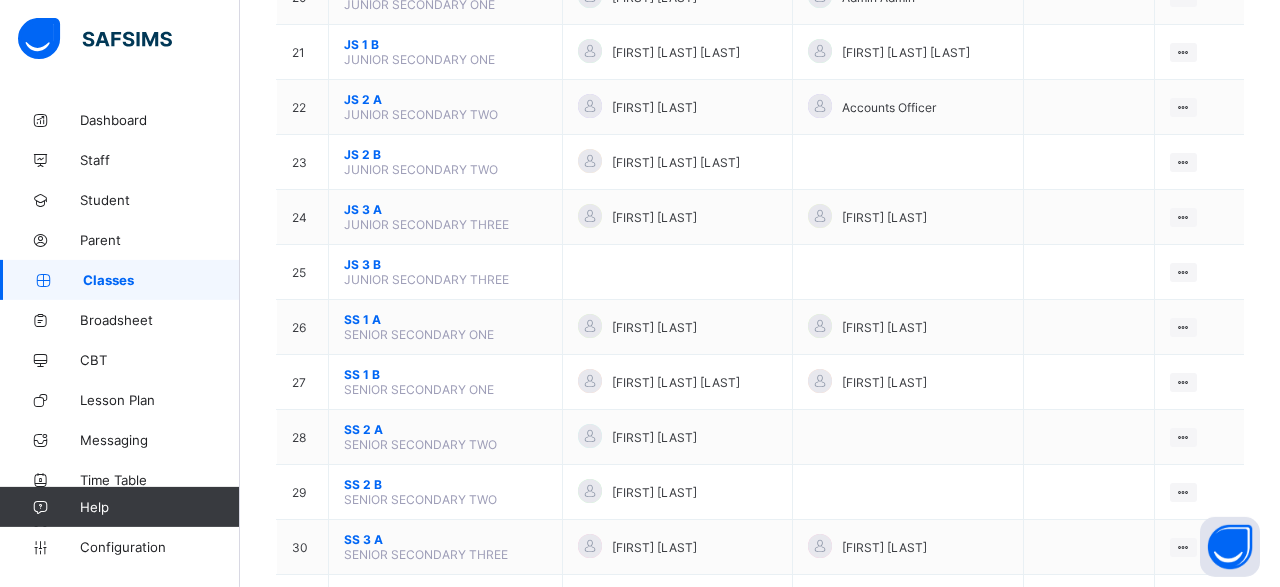 scroll, scrollTop: 1316, scrollLeft: 0, axis: vertical 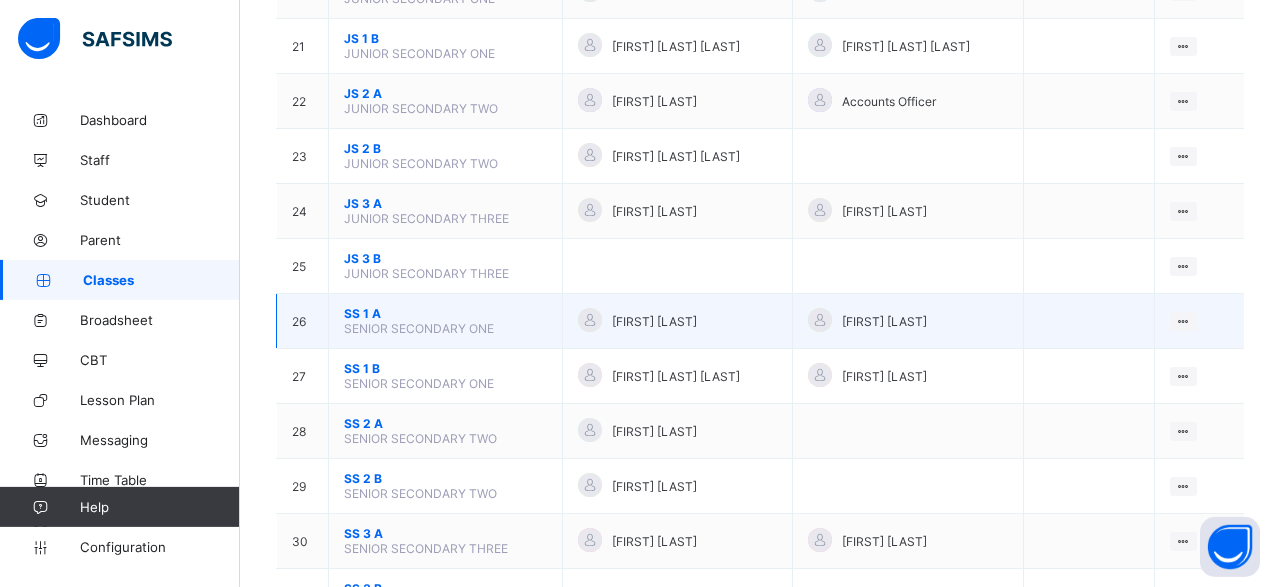click on "SS 1   A" at bounding box center [445, 313] 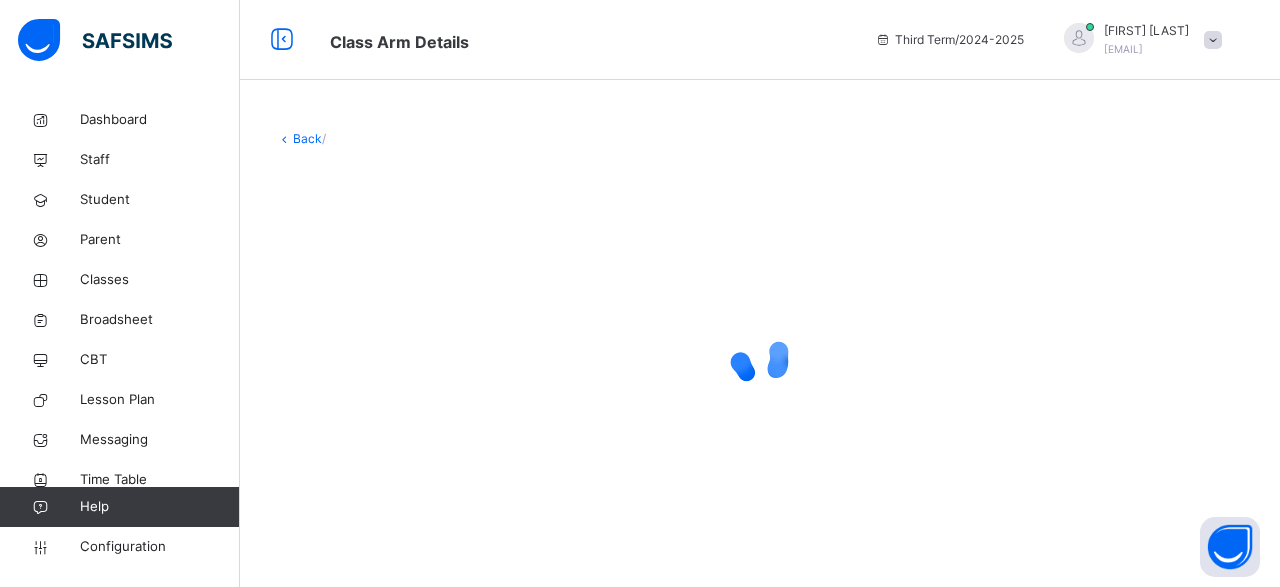 scroll, scrollTop: 0, scrollLeft: 0, axis: both 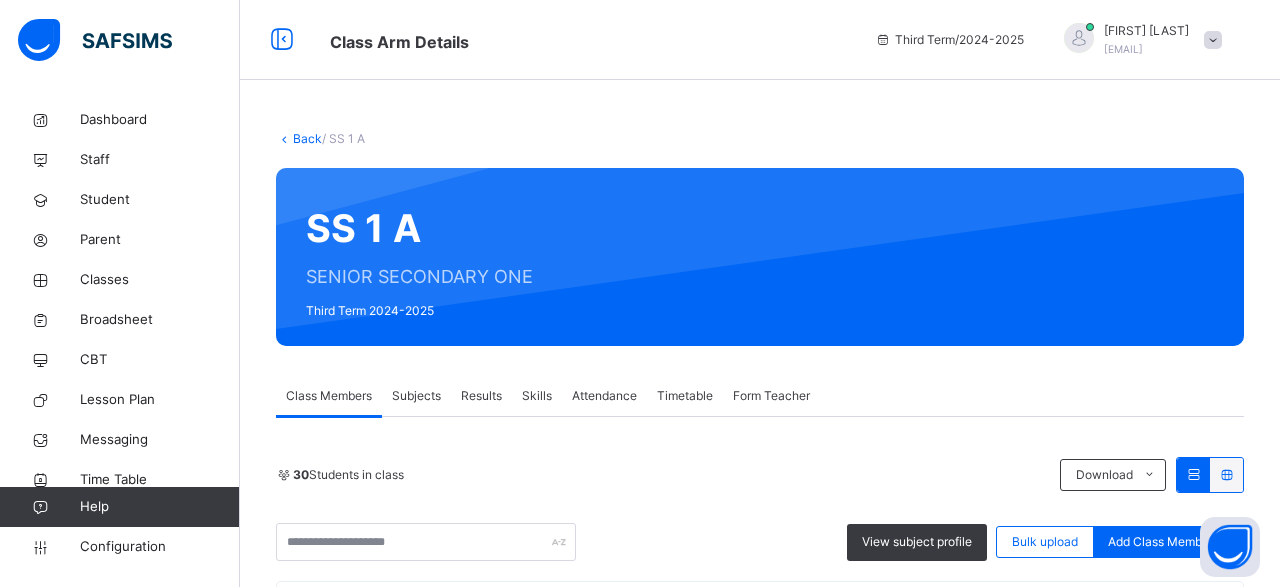 click on "Results" at bounding box center (481, 396) 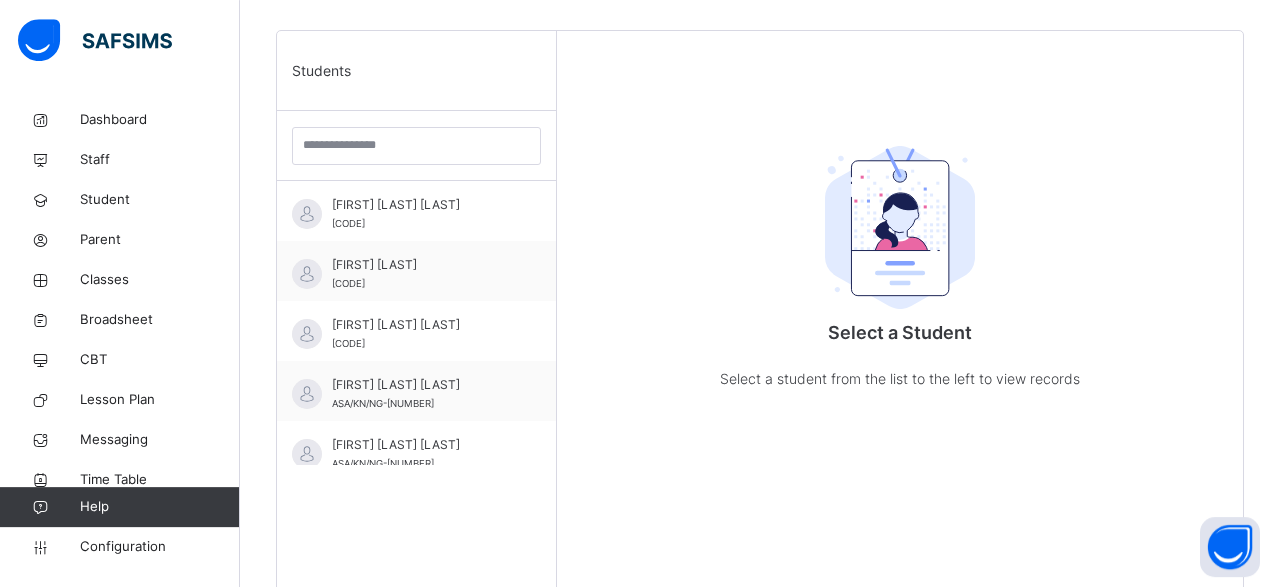 scroll, scrollTop: 529, scrollLeft: 0, axis: vertical 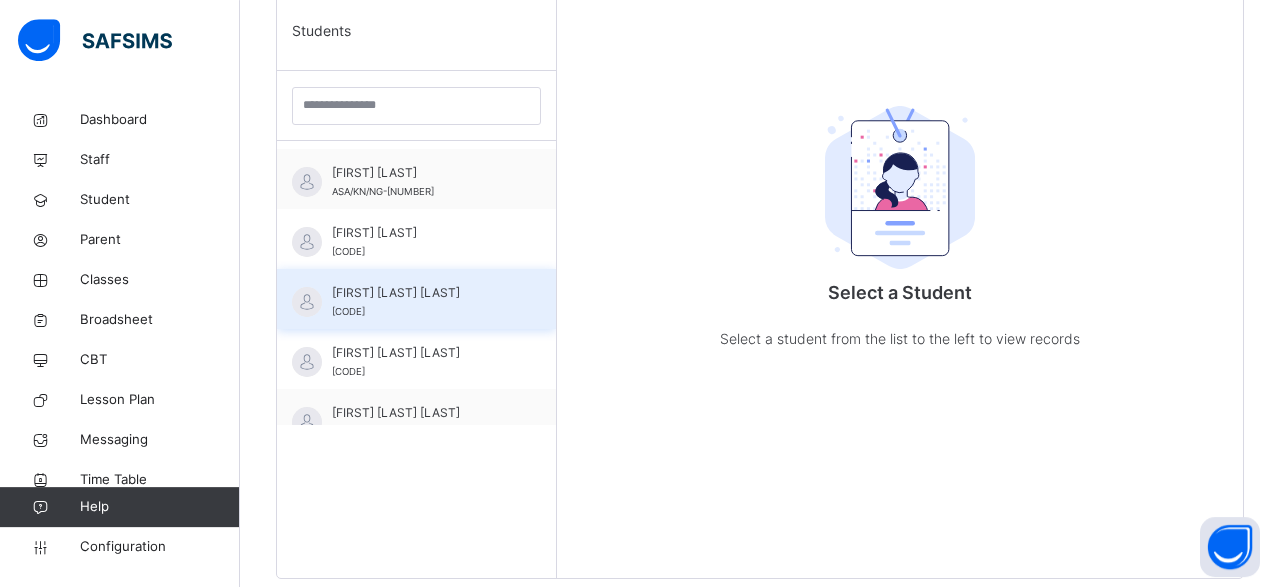 click on "[FIRST] [LAST] [LAST]" at bounding box center [421, 293] 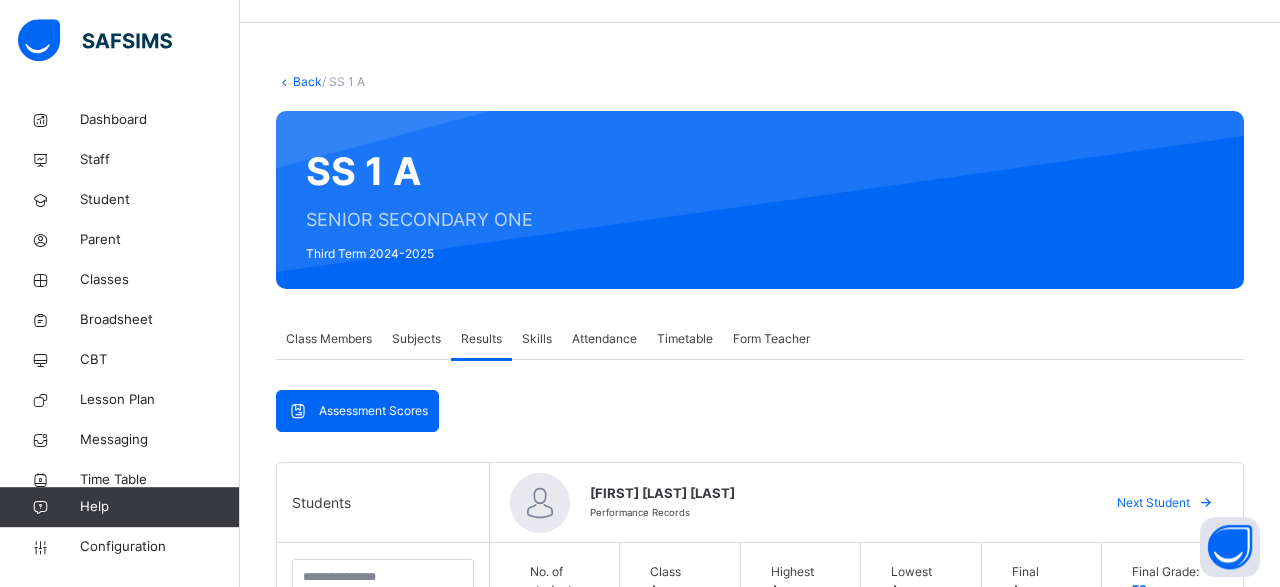 scroll, scrollTop: 0, scrollLeft: 0, axis: both 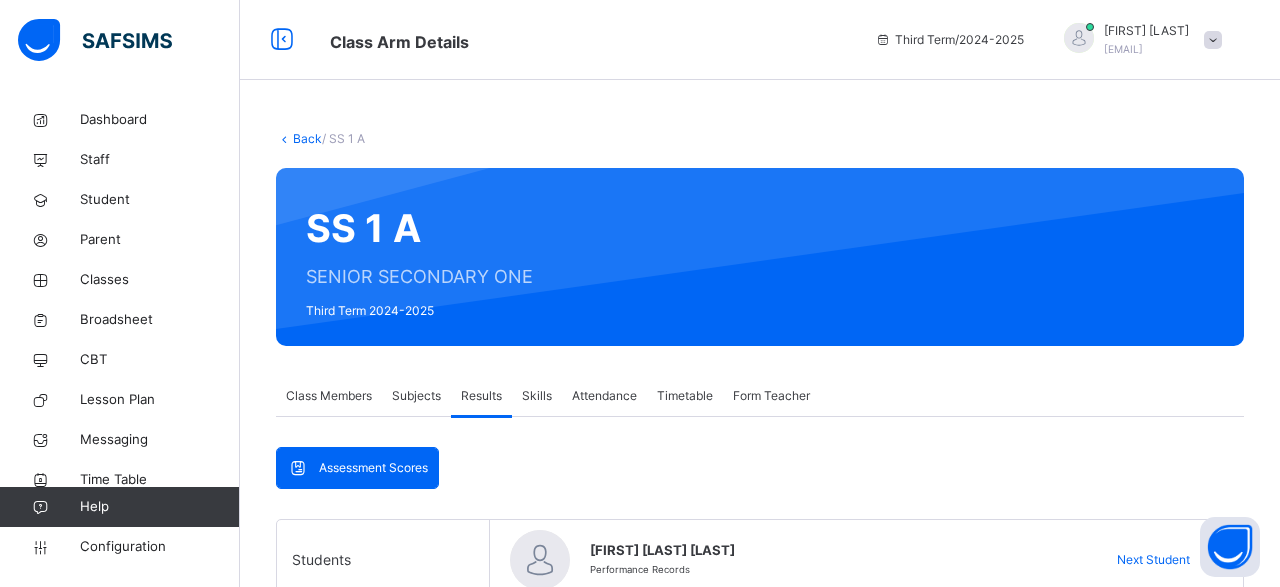 click at bounding box center [1213, 40] 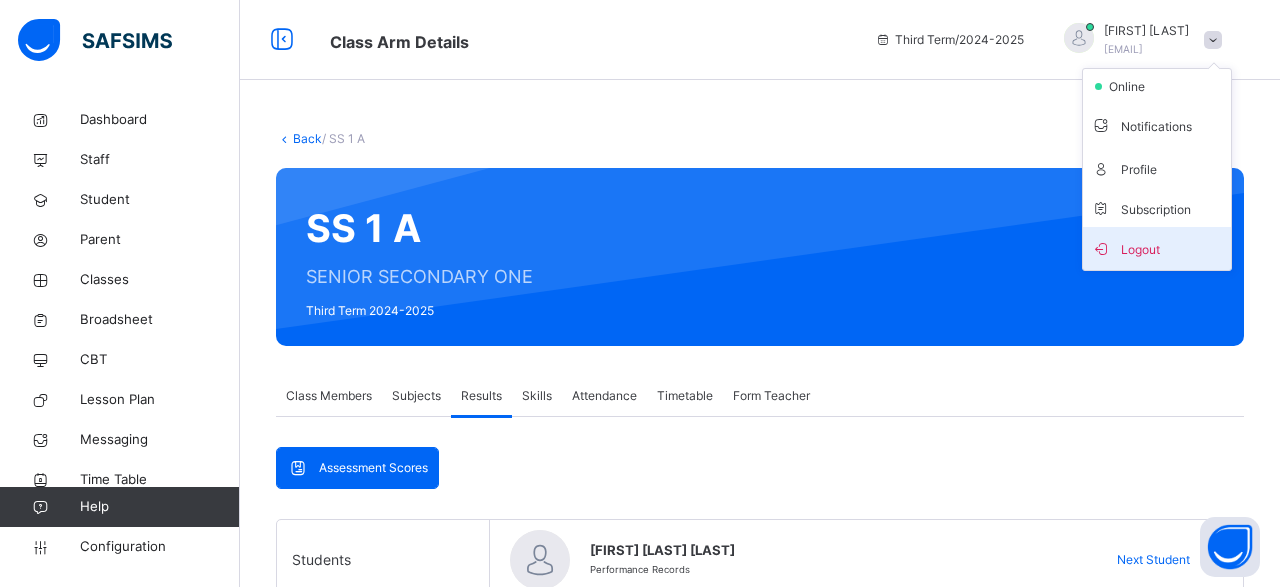 click on "Logout" at bounding box center [1157, 248] 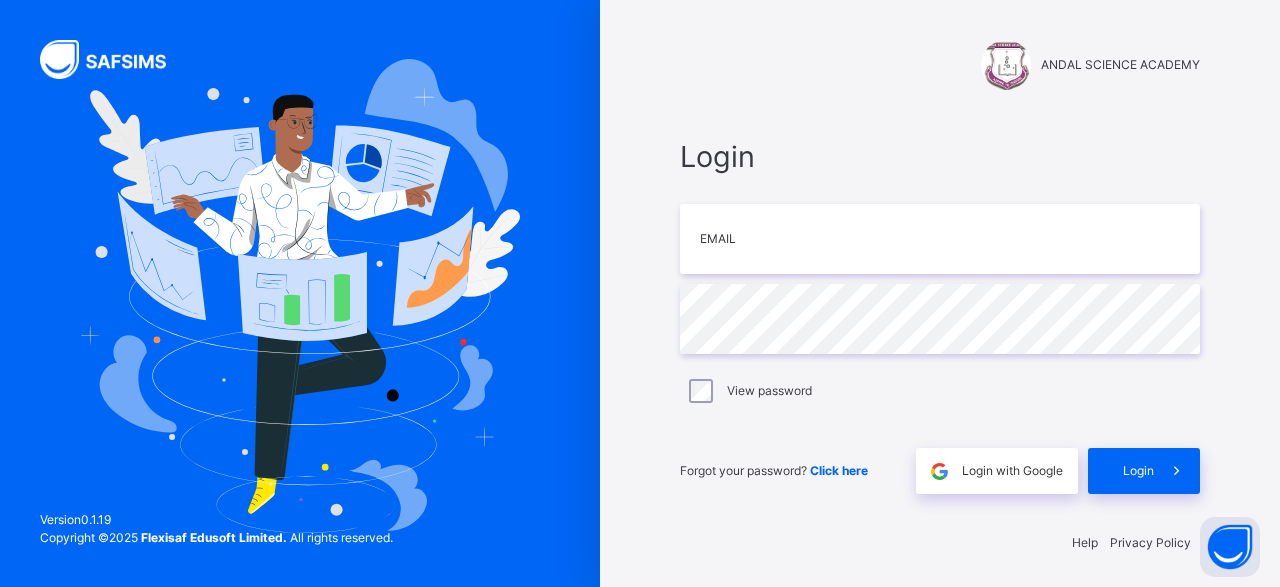 type on "**********" 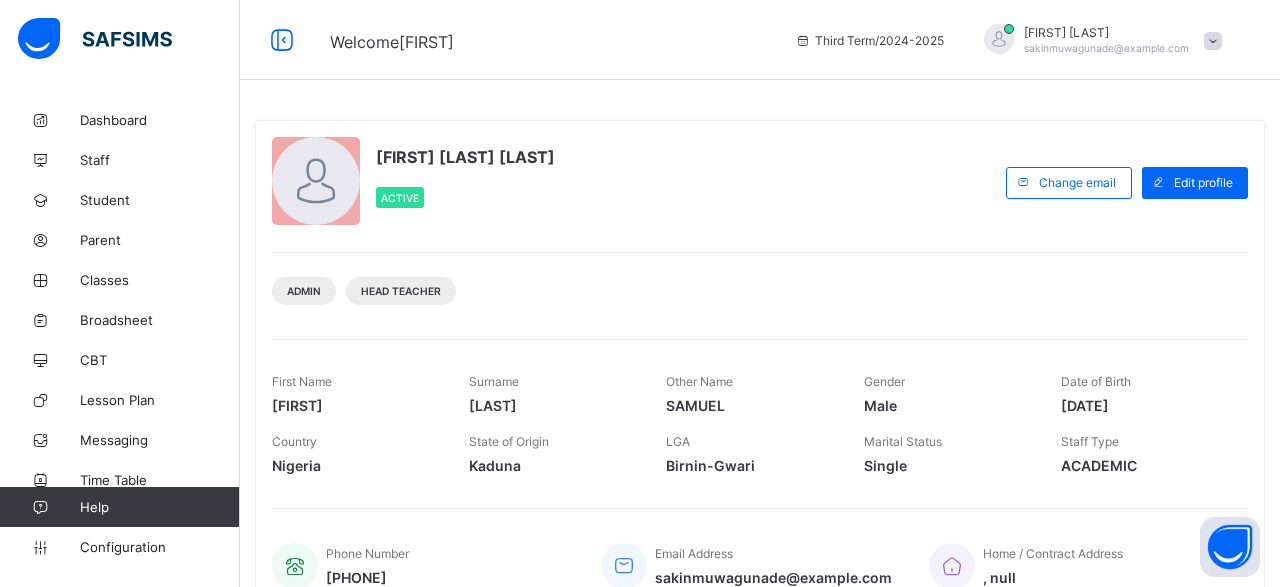 scroll, scrollTop: 0, scrollLeft: 0, axis: both 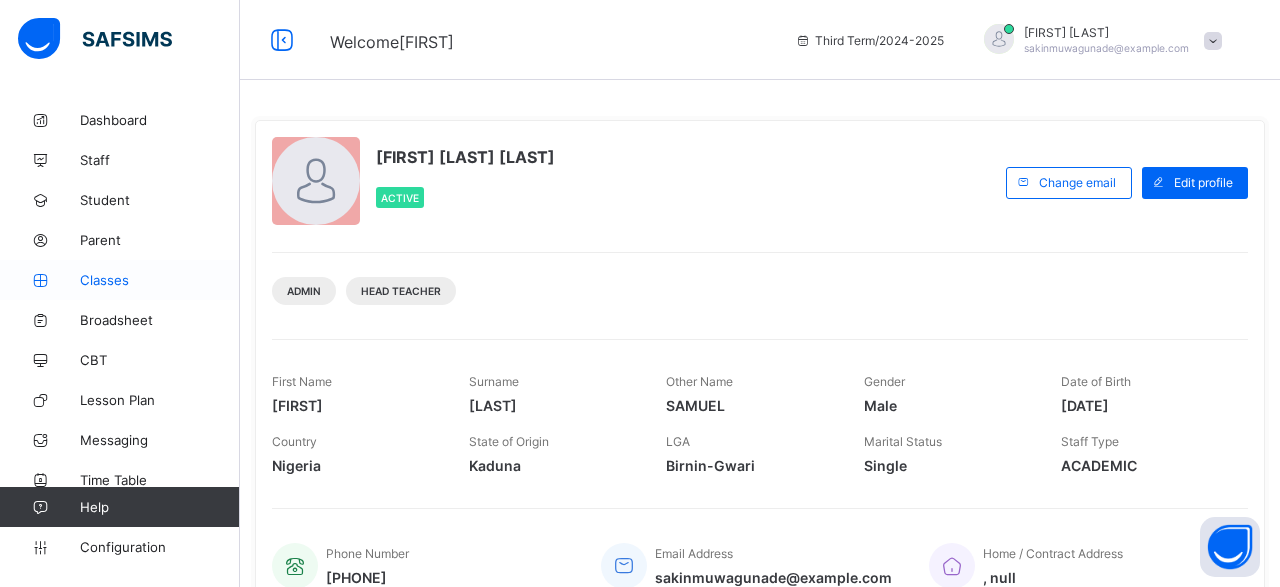 click on "Classes" at bounding box center (160, 280) 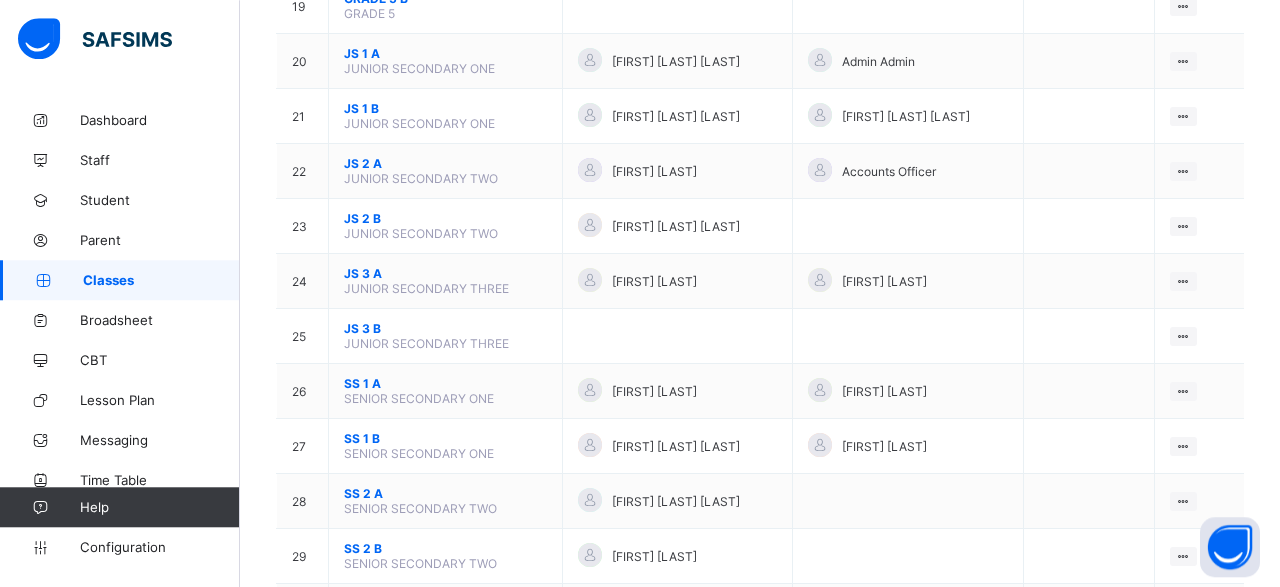 scroll, scrollTop: 1274, scrollLeft: 0, axis: vertical 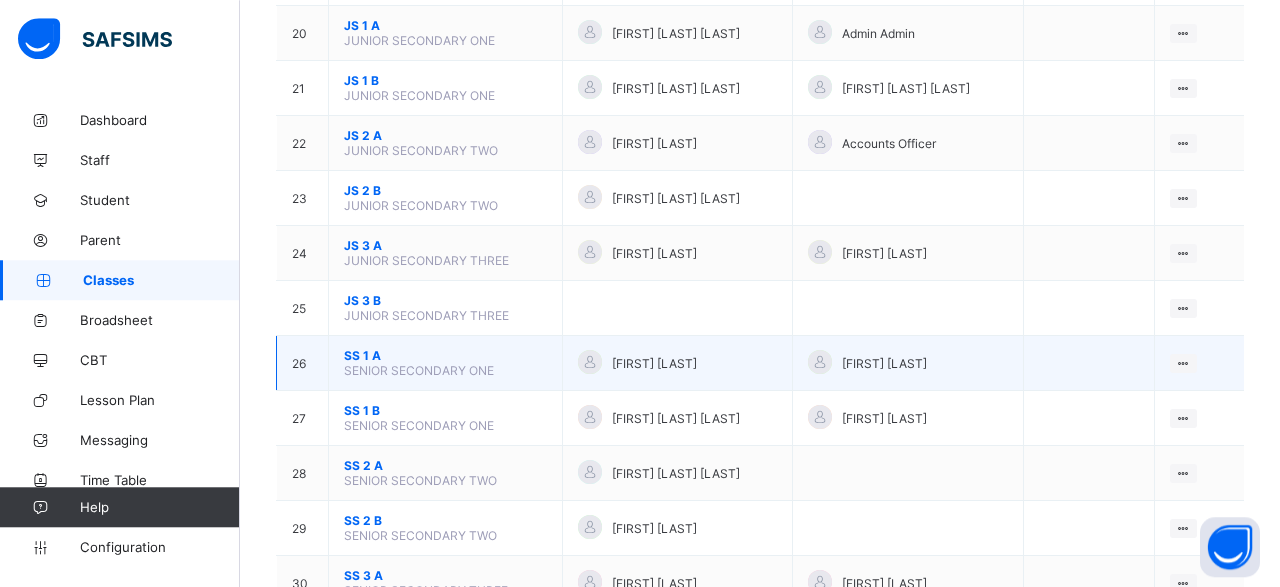 click on "SS 1   A" at bounding box center (445, 355) 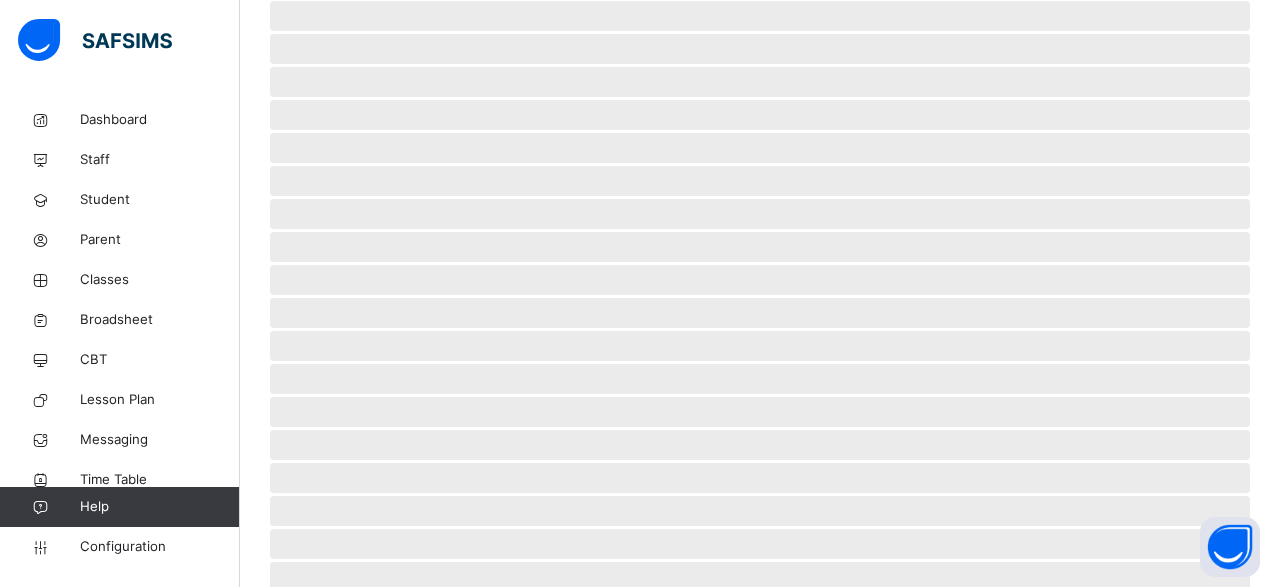 scroll, scrollTop: 0, scrollLeft: 0, axis: both 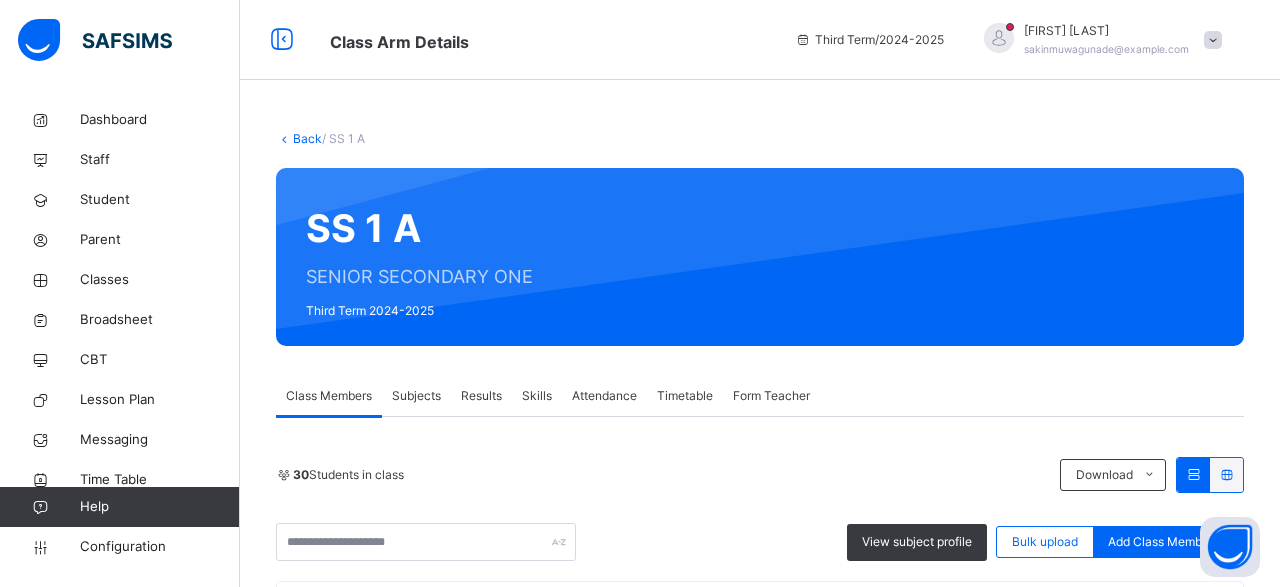 click on "Results" at bounding box center [481, 396] 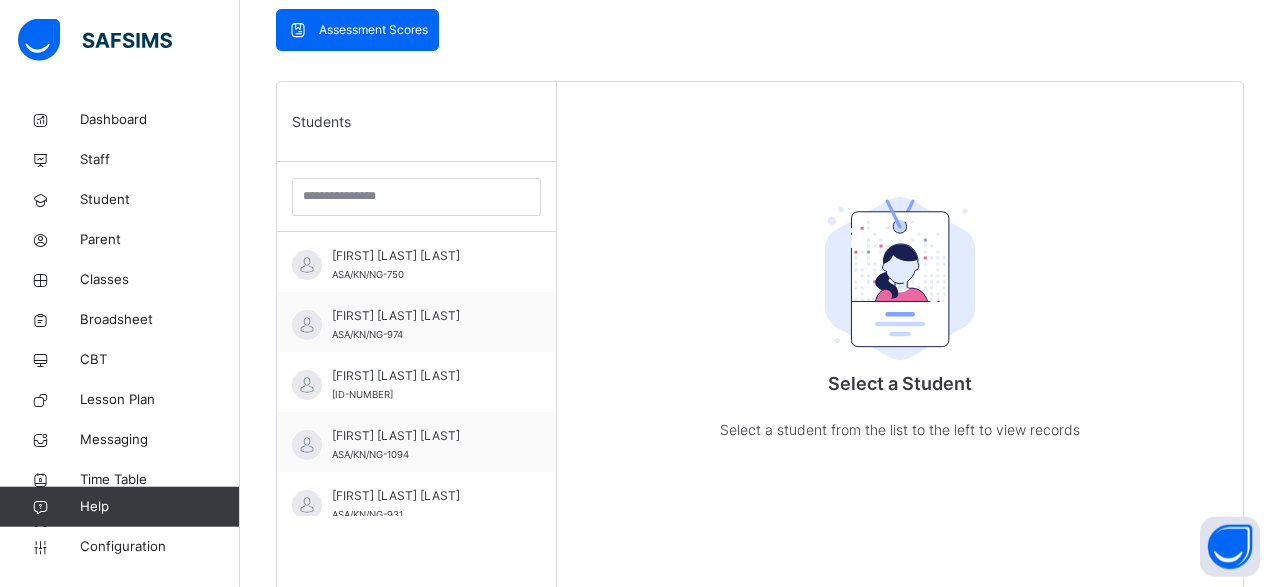 scroll, scrollTop: 515, scrollLeft: 0, axis: vertical 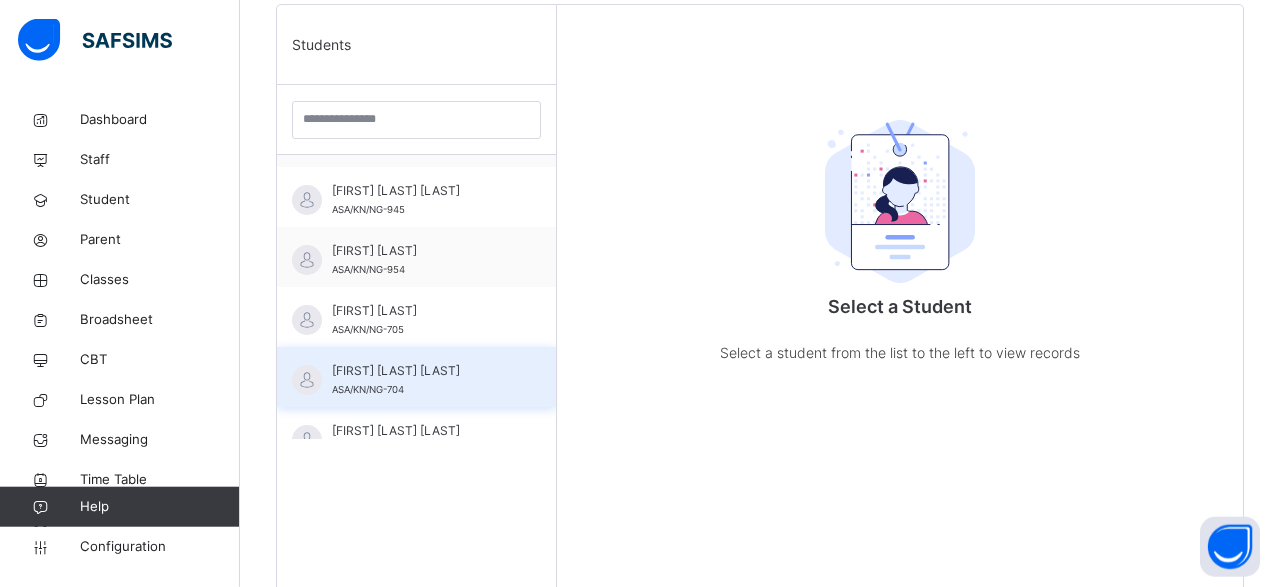 click on "[FIRST] [LAST] [LAST]" at bounding box center [421, 371] 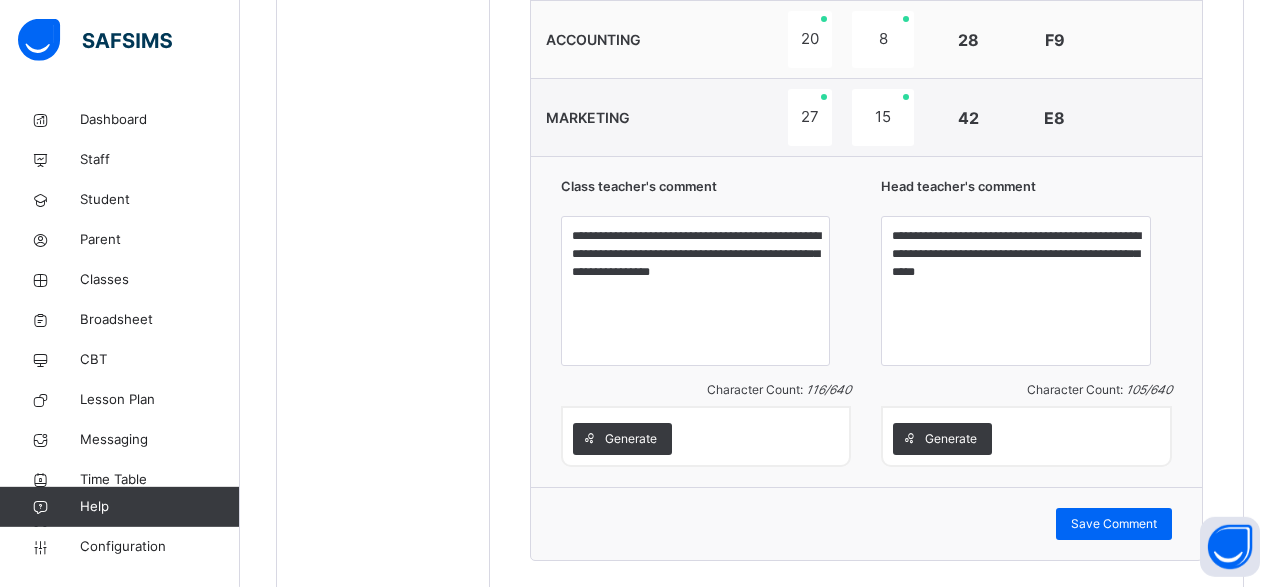 scroll, scrollTop: 1465, scrollLeft: 0, axis: vertical 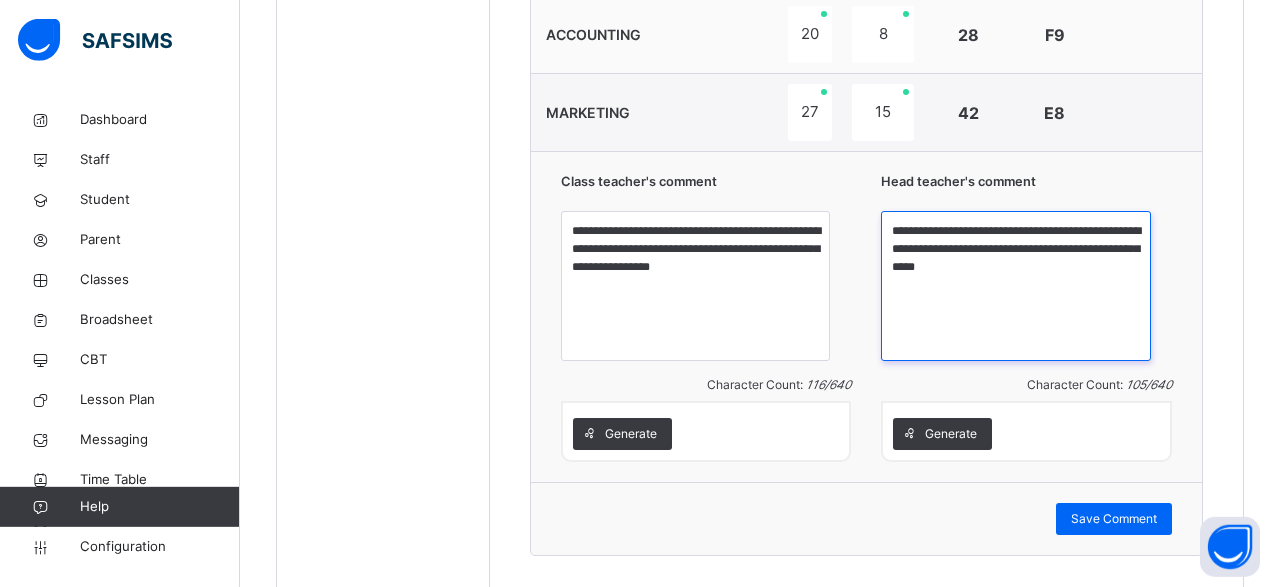 click on "**********" at bounding box center (1015, 286) 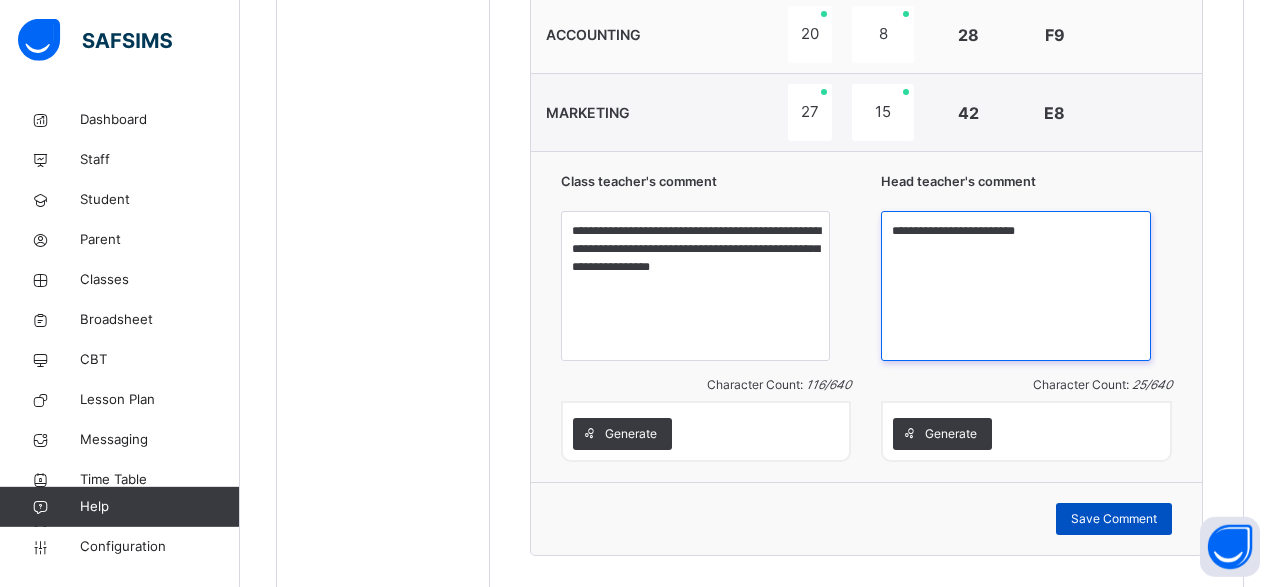 type on "**********" 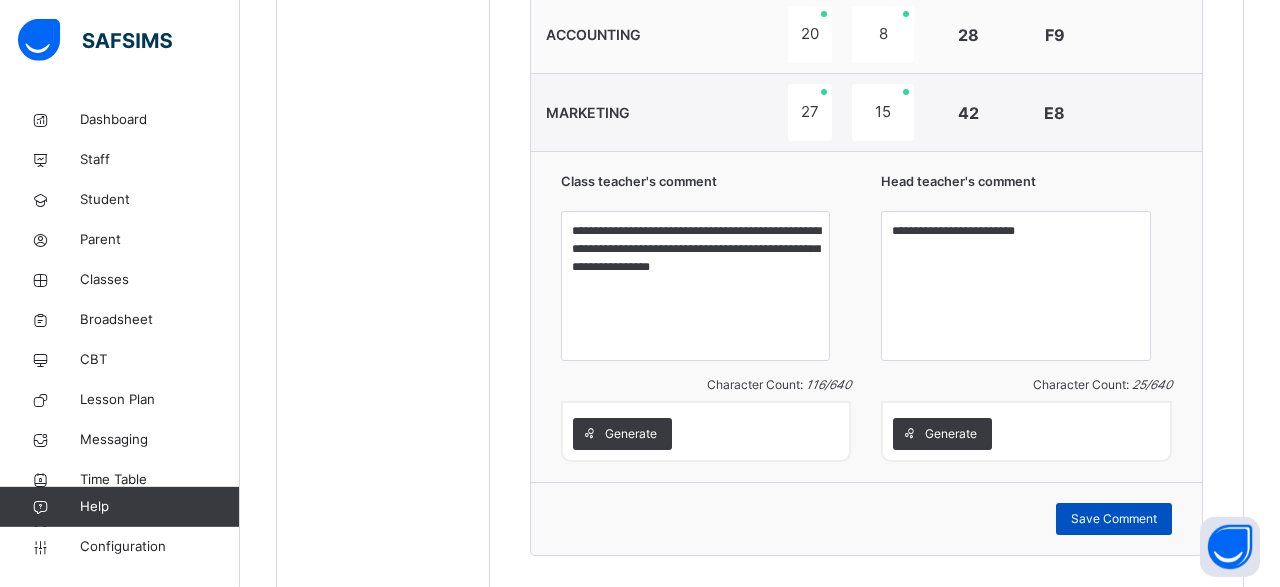 click on "Save Comment" at bounding box center [1114, 519] 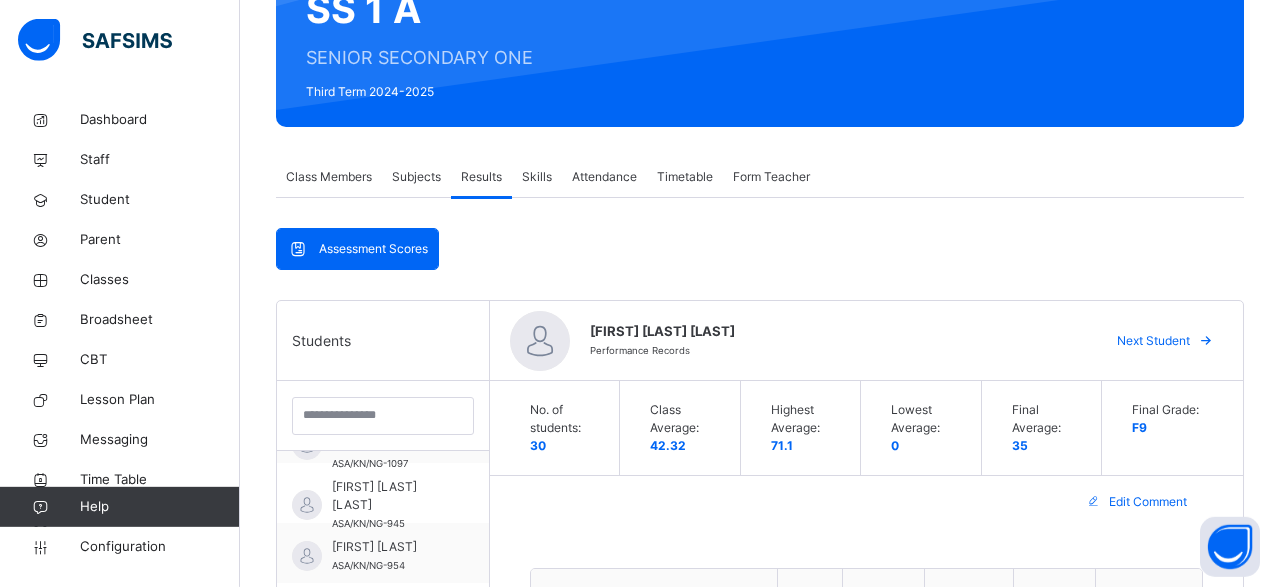 scroll, scrollTop: 0, scrollLeft: 0, axis: both 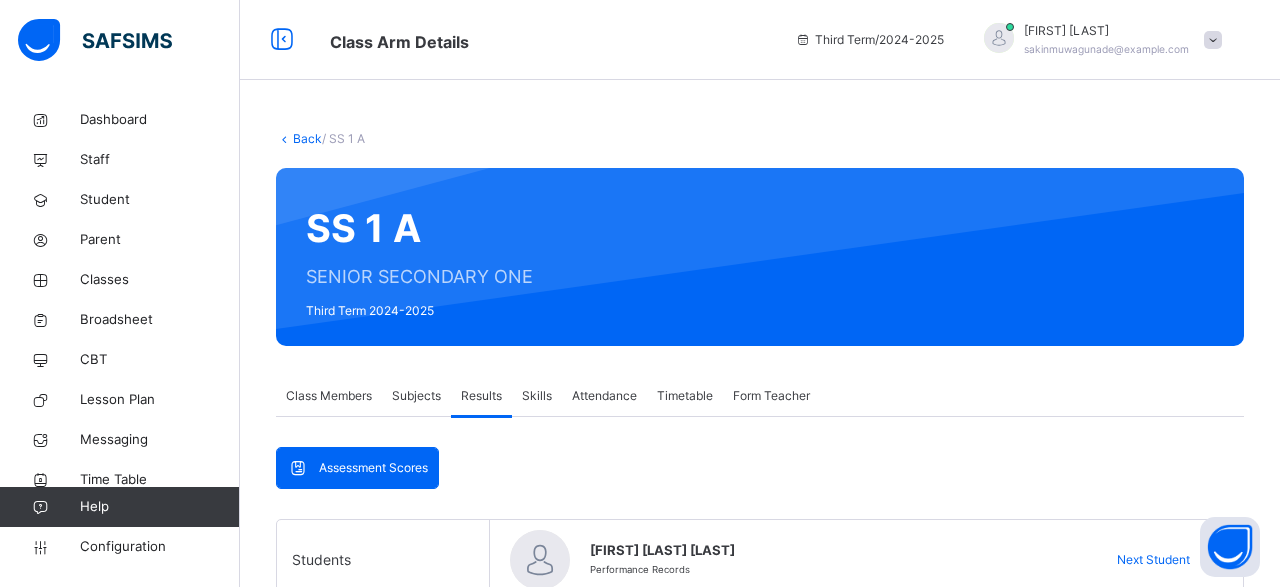 click at bounding box center [1213, 40] 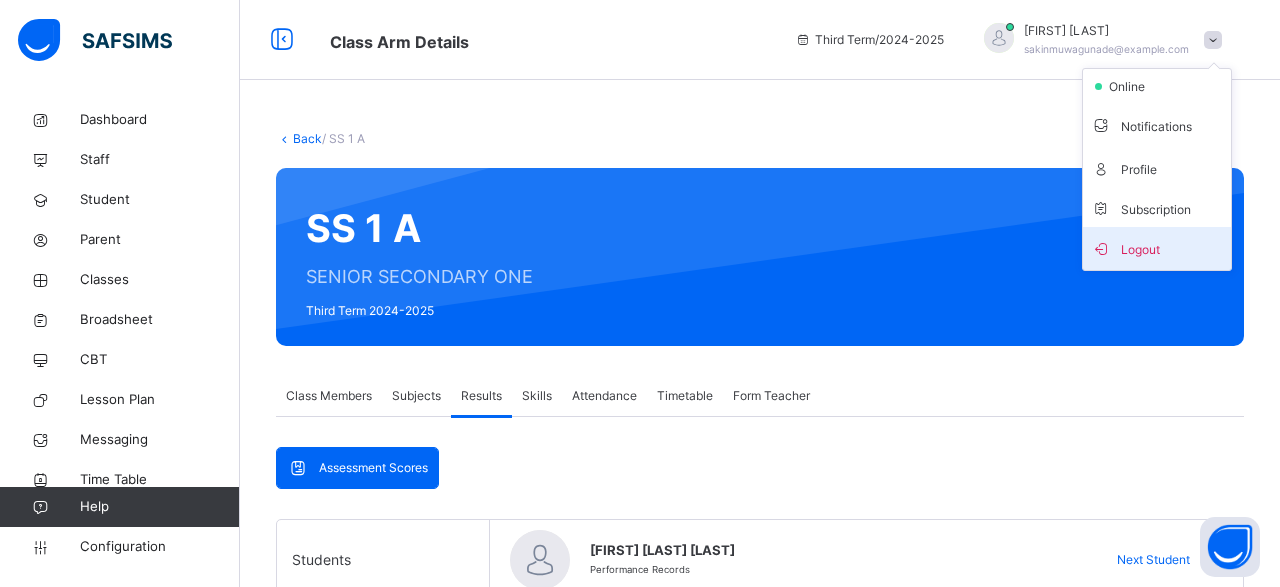 click on "Logout" at bounding box center [1157, 248] 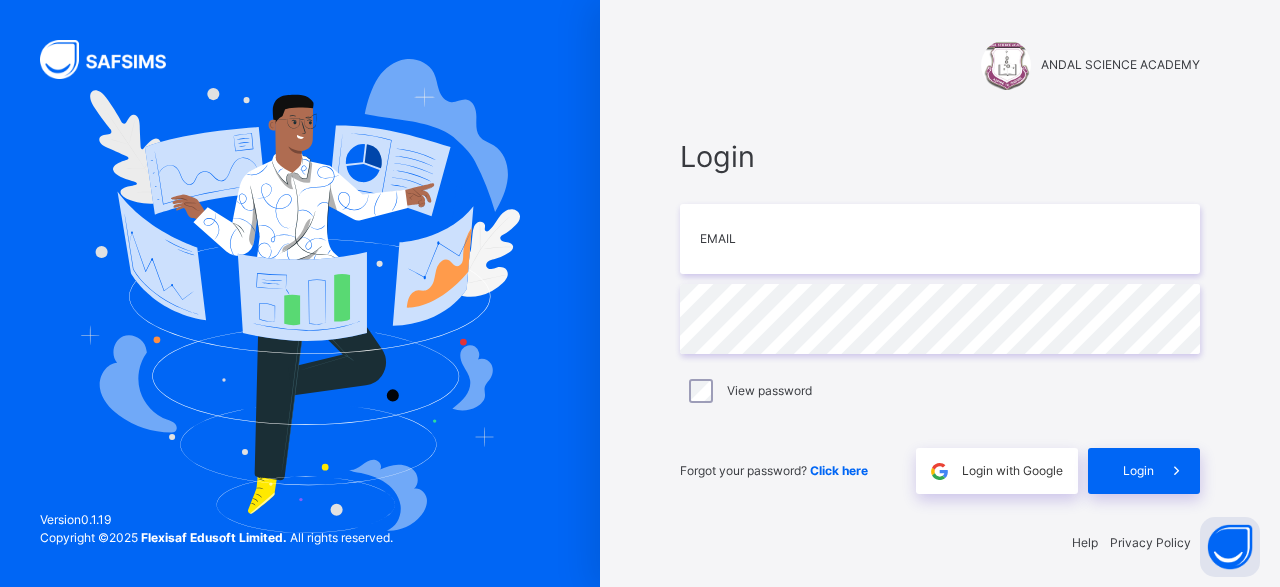 type on "**********" 